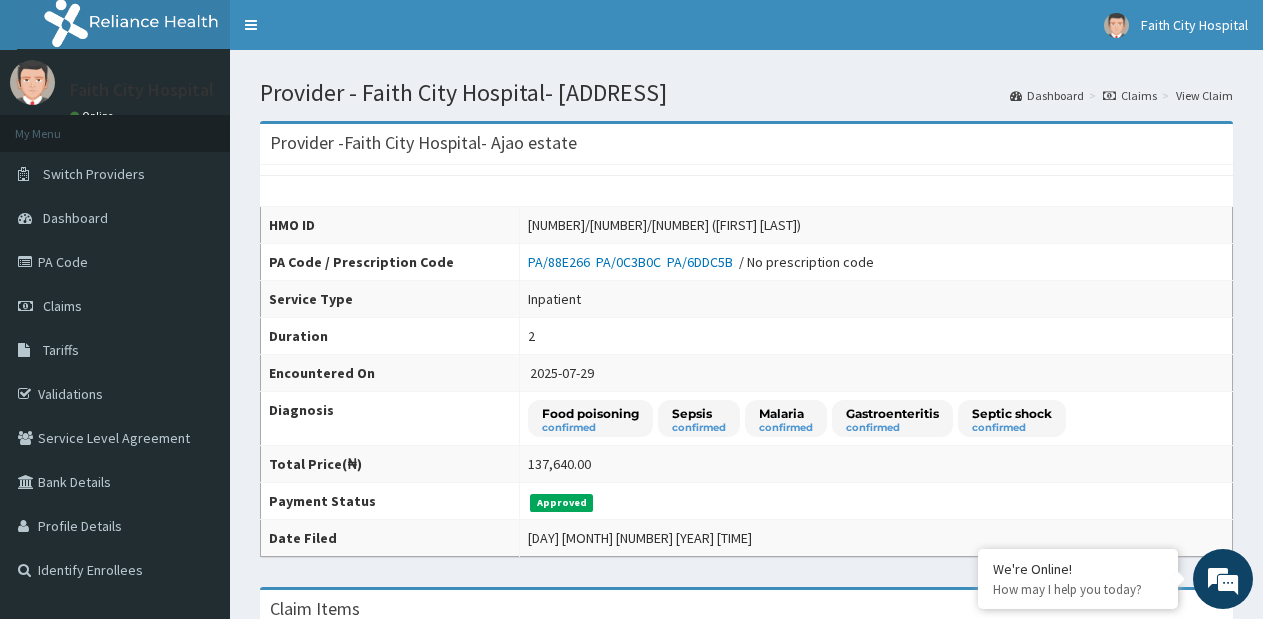 scroll, scrollTop: 0, scrollLeft: 0, axis: both 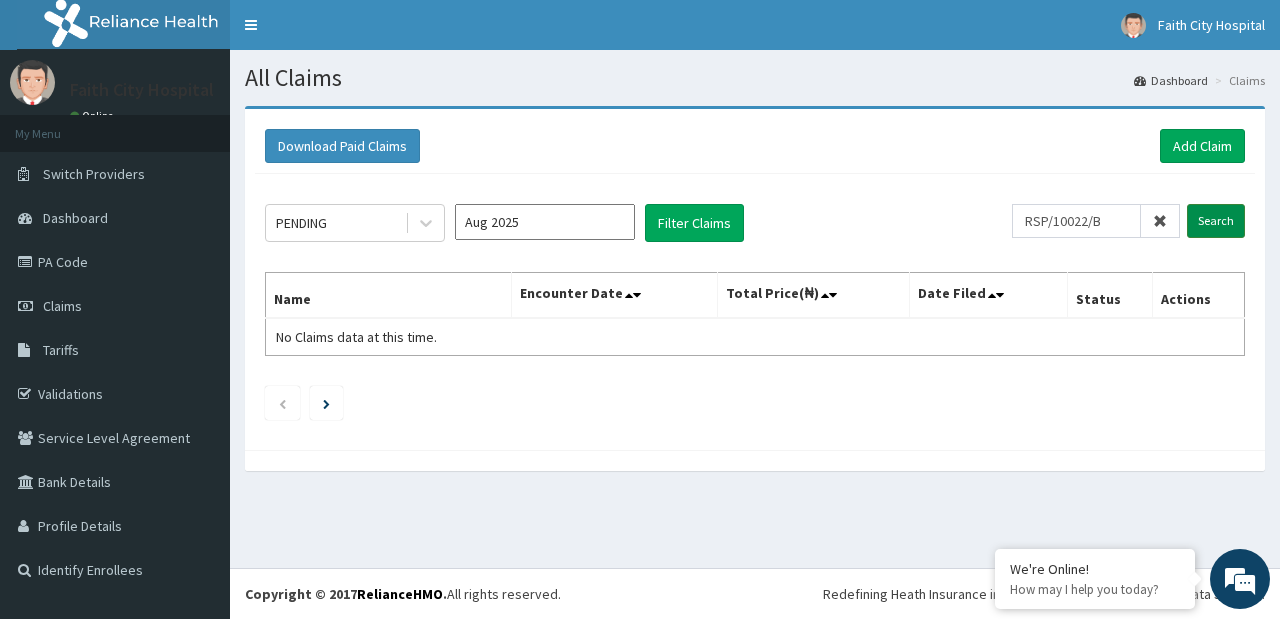 type on "RSP/10022/B" 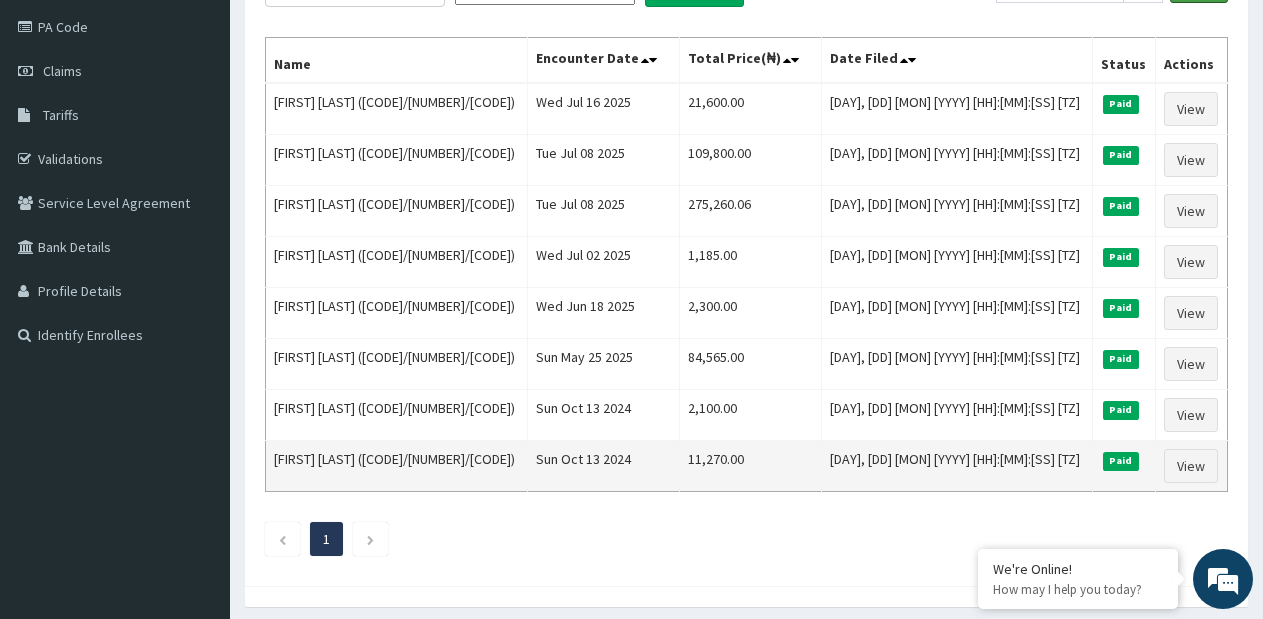 scroll, scrollTop: 200, scrollLeft: 0, axis: vertical 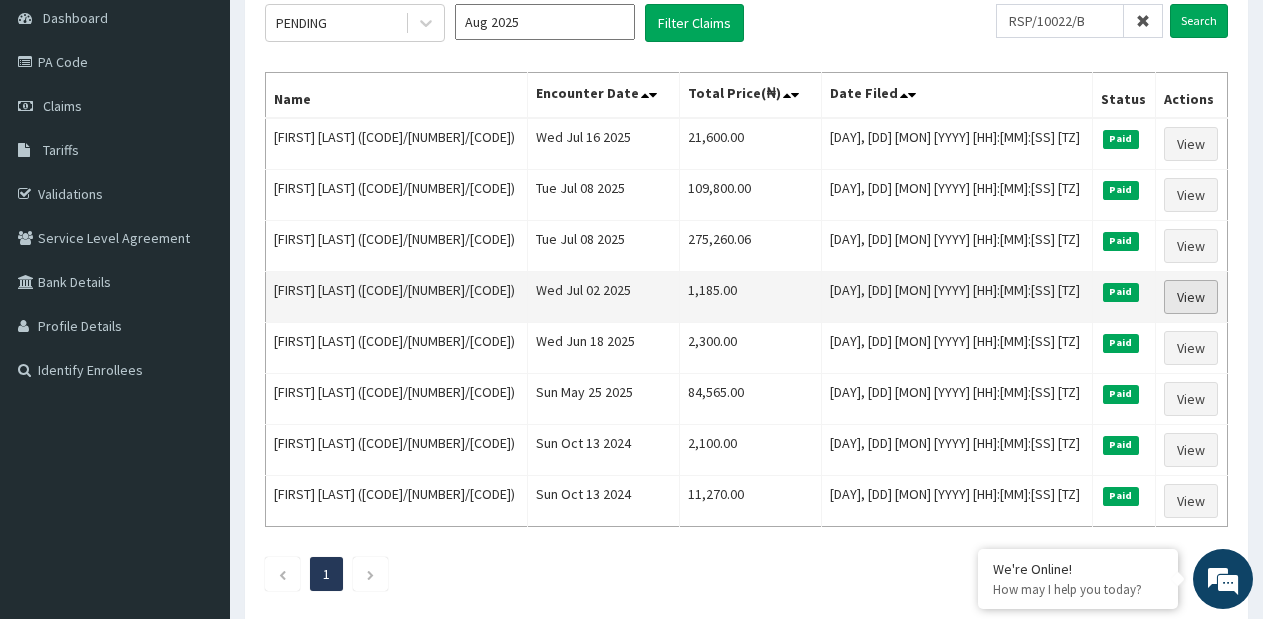 click on "View" at bounding box center (1191, 297) 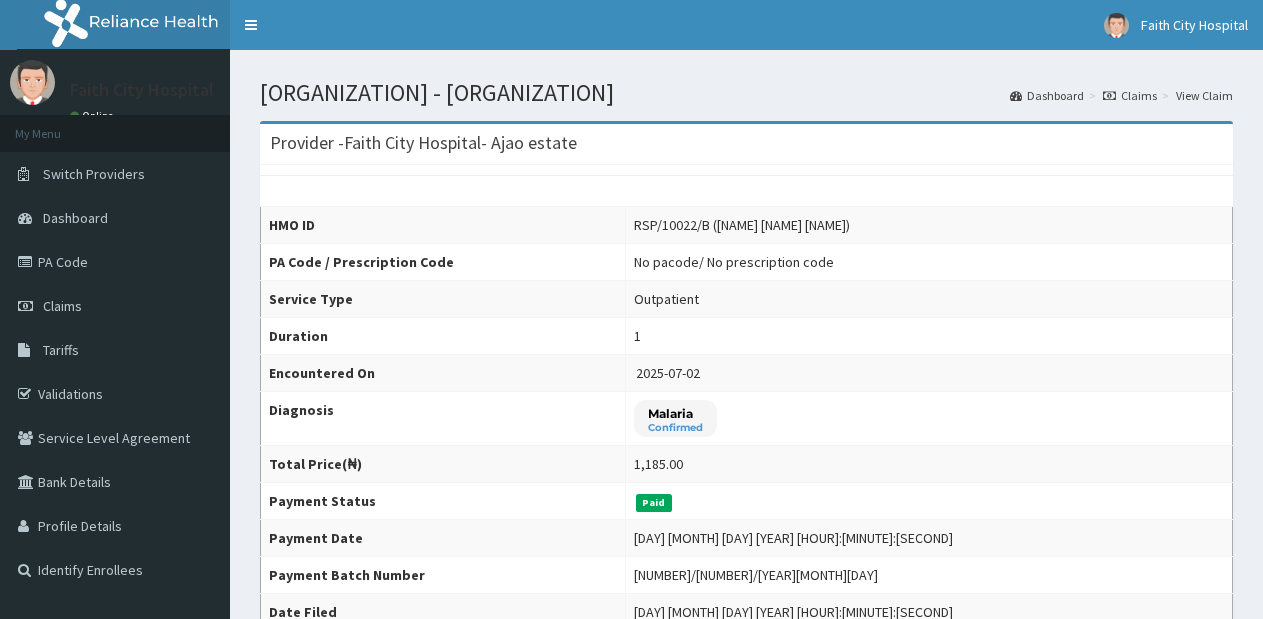 scroll, scrollTop: 0, scrollLeft: 0, axis: both 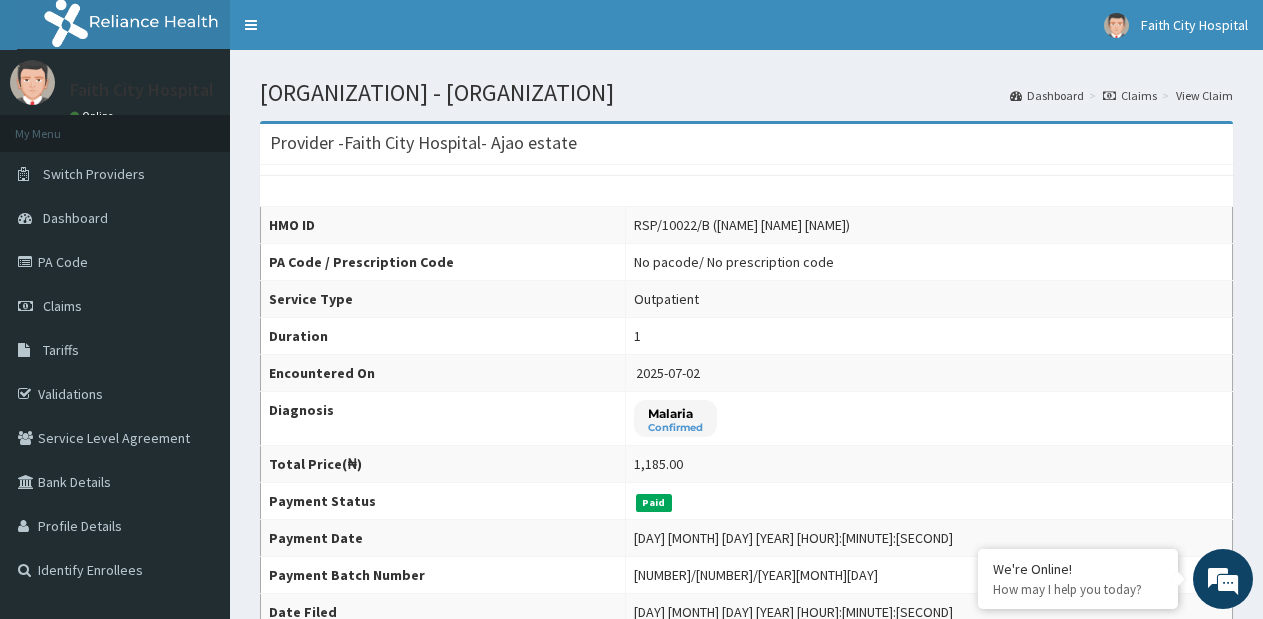 click on "Claims" at bounding box center (1130, 95) 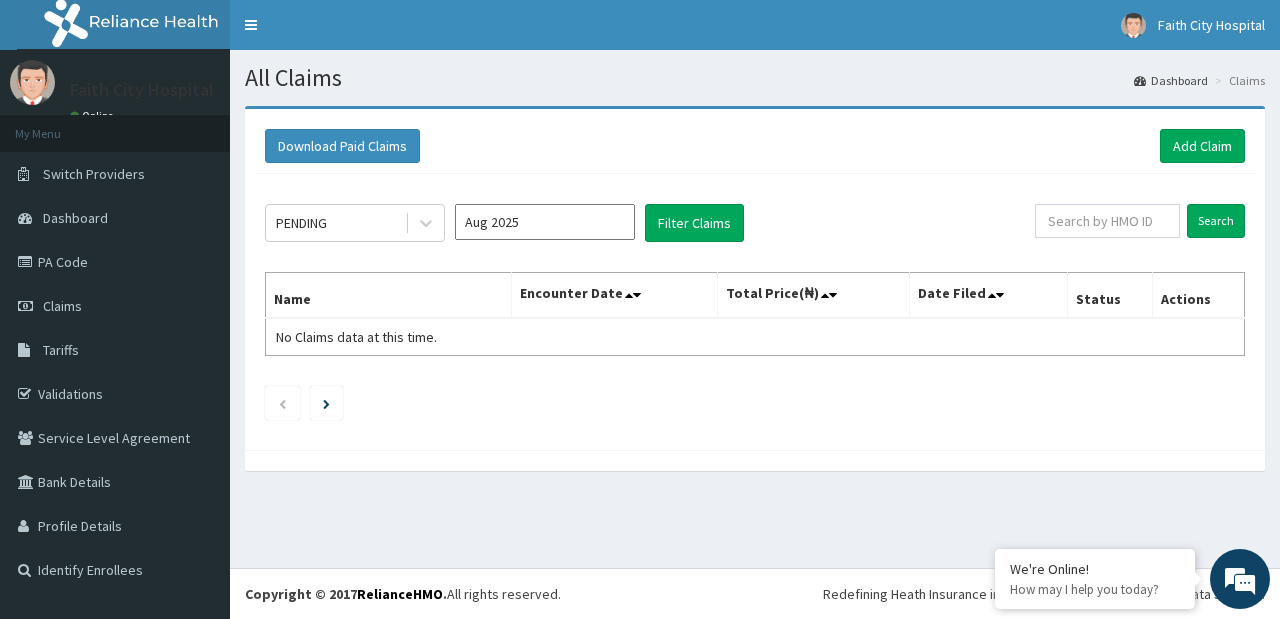 scroll, scrollTop: 0, scrollLeft: 0, axis: both 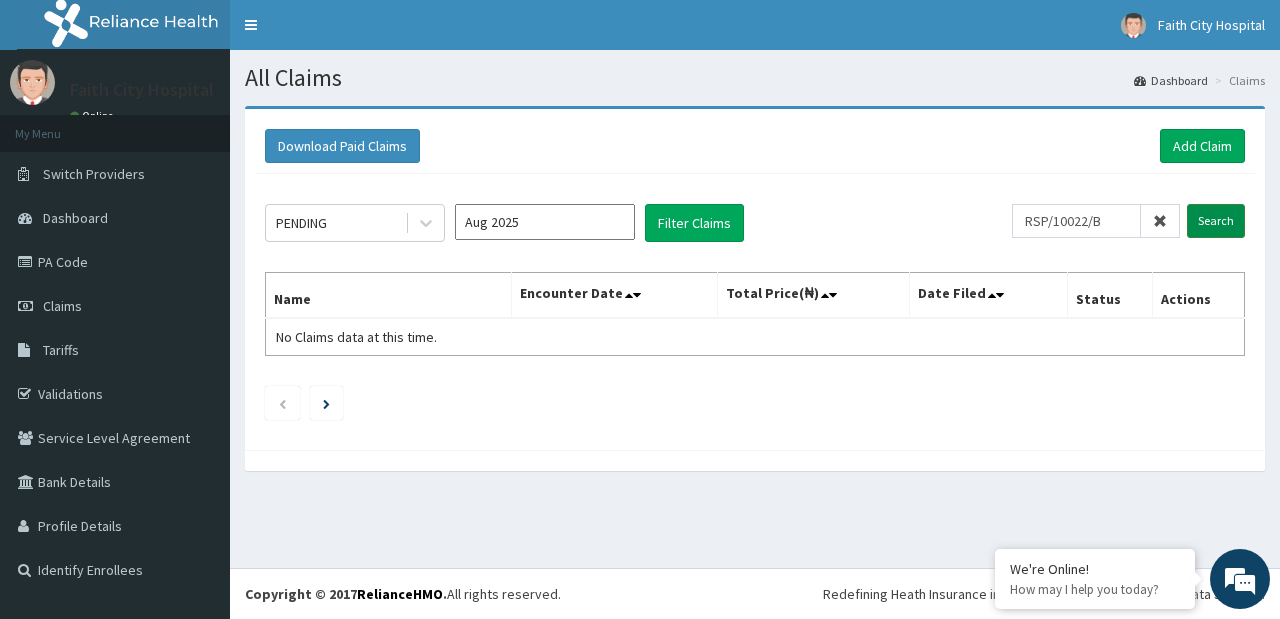 type on "RSP/10022/B" 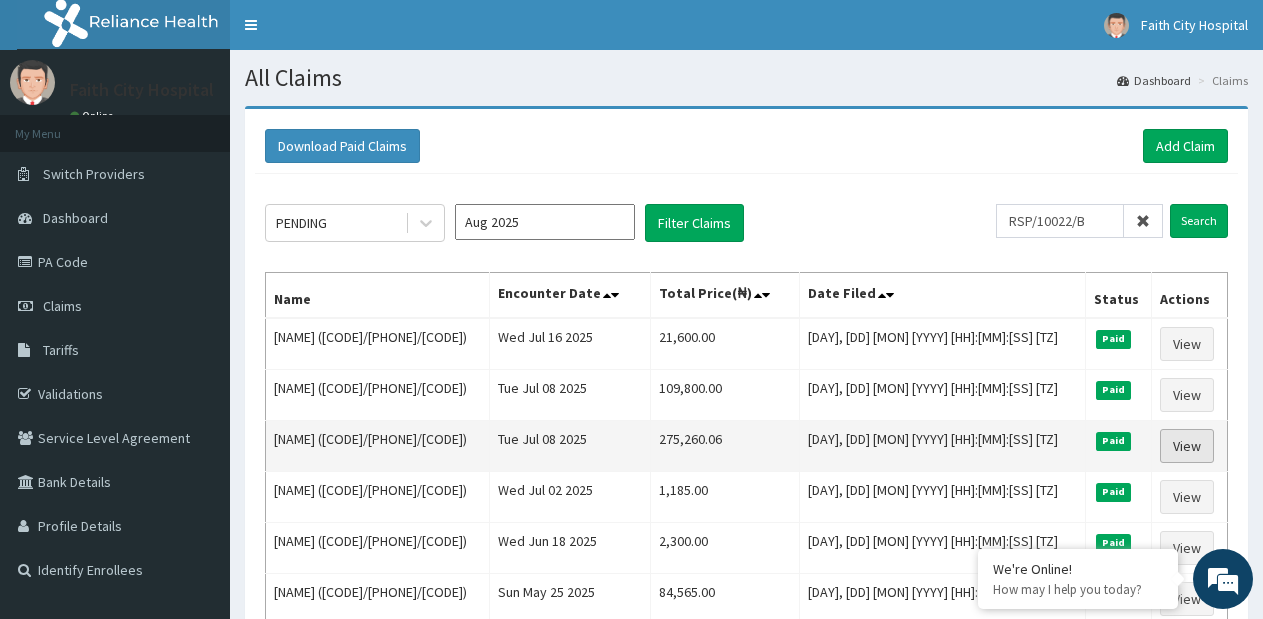 scroll, scrollTop: 0, scrollLeft: 0, axis: both 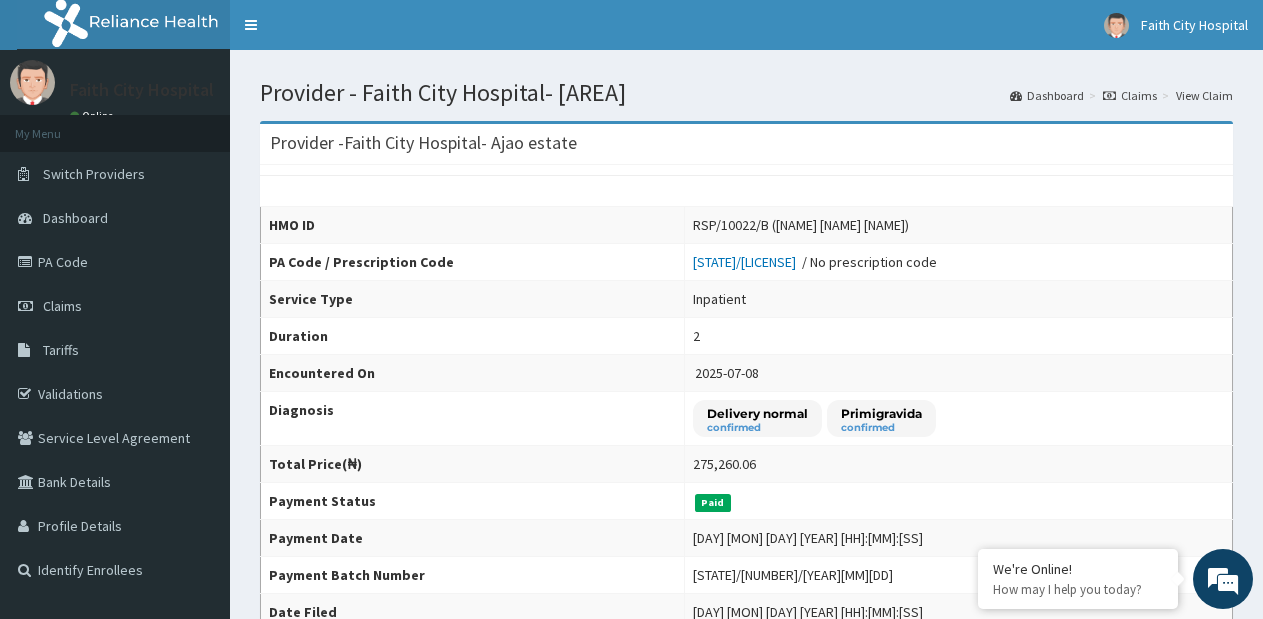 click on "Claims" at bounding box center [1130, 95] 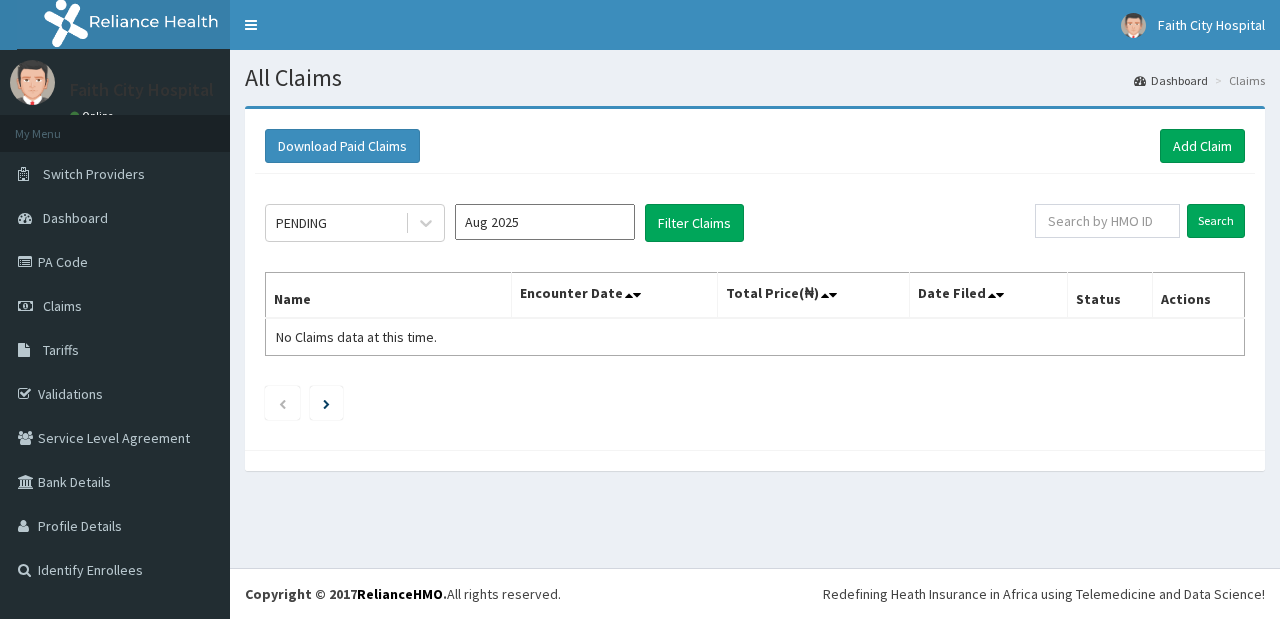 scroll, scrollTop: 0, scrollLeft: 0, axis: both 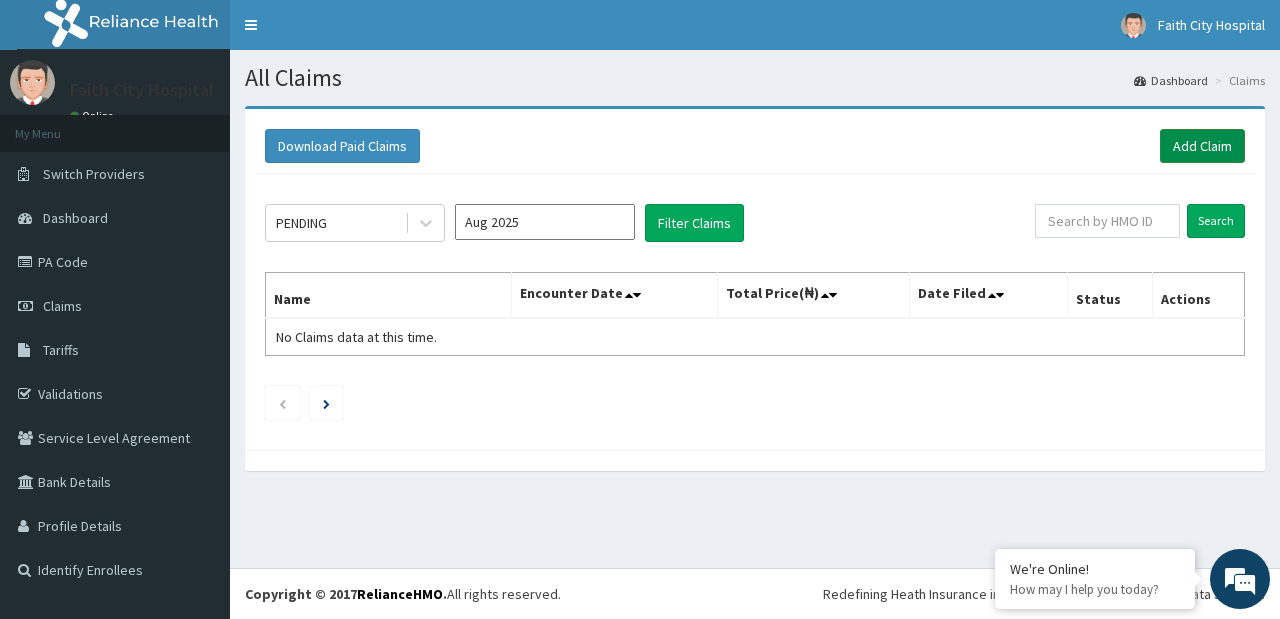 click on "Add Claim" at bounding box center [1202, 146] 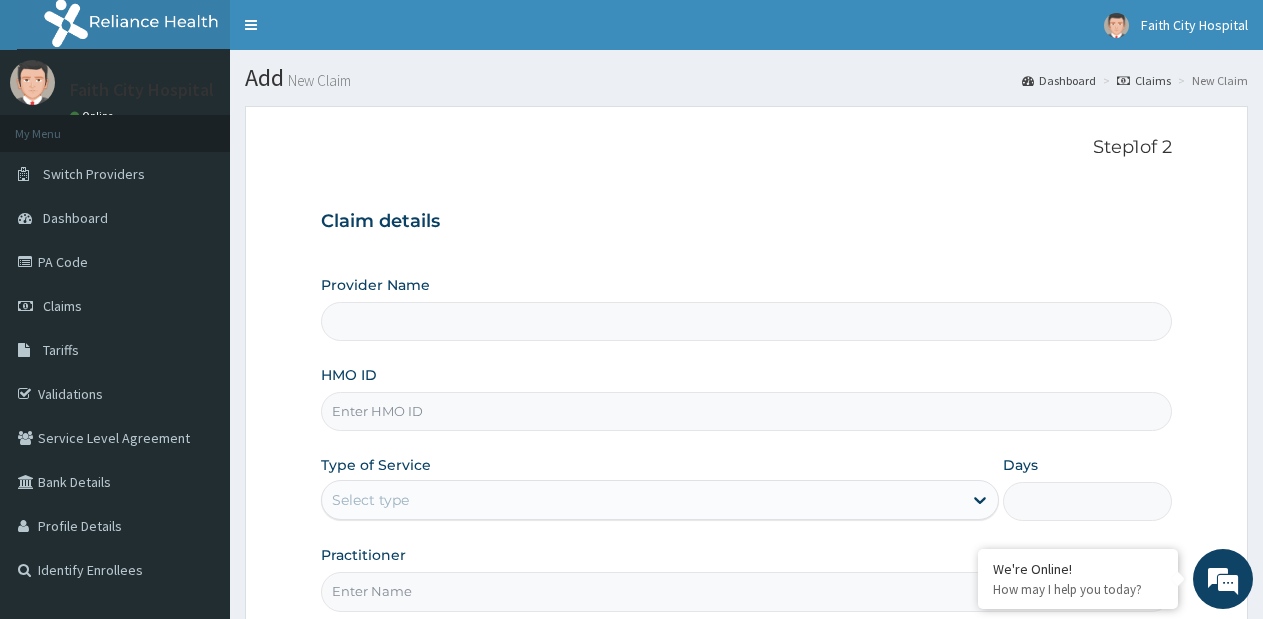 scroll, scrollTop: 0, scrollLeft: 0, axis: both 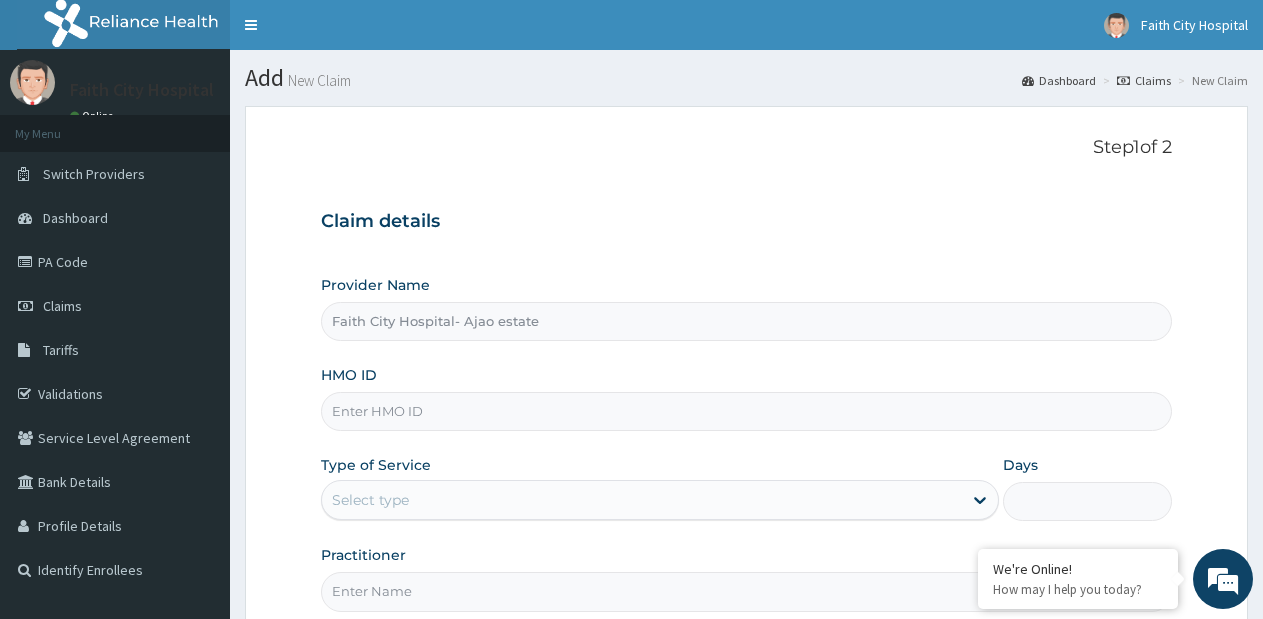 type on "RSP/10042/B" 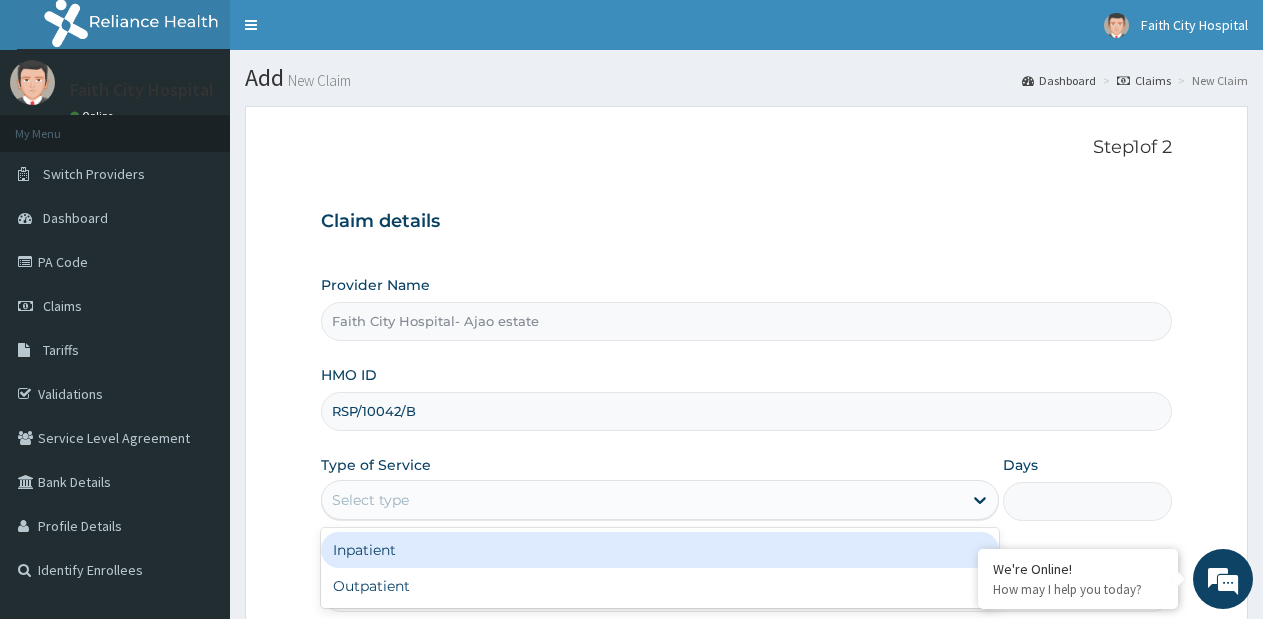 click on "Select type" at bounding box center (641, 500) 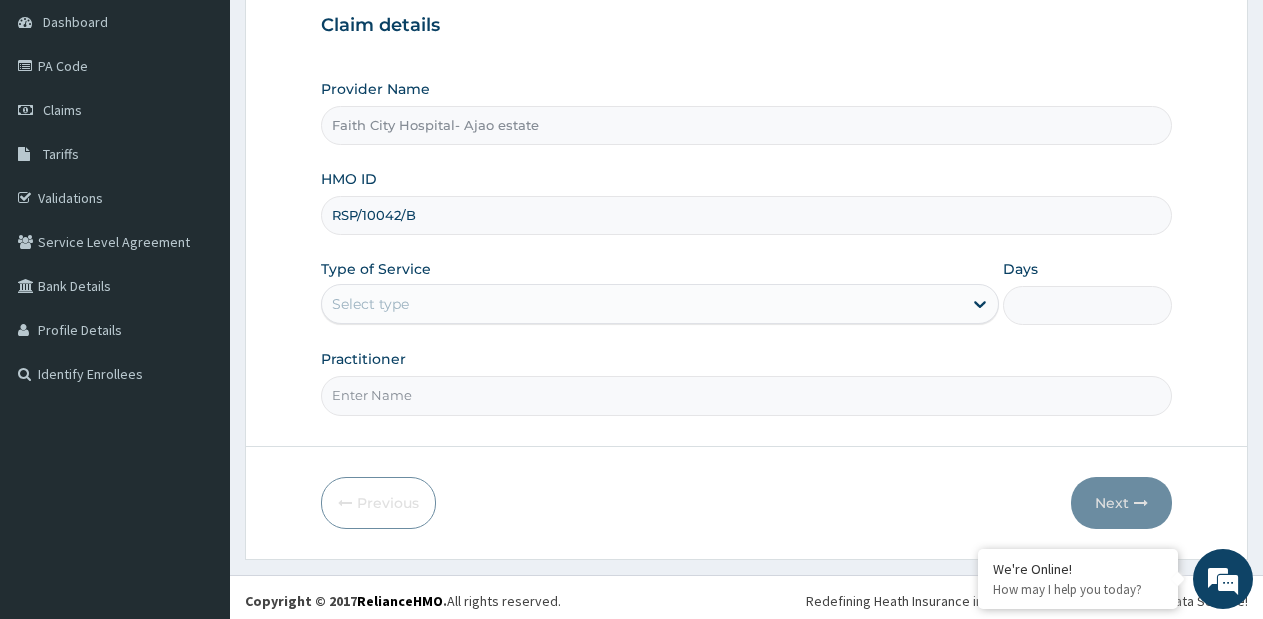 scroll, scrollTop: 200, scrollLeft: 0, axis: vertical 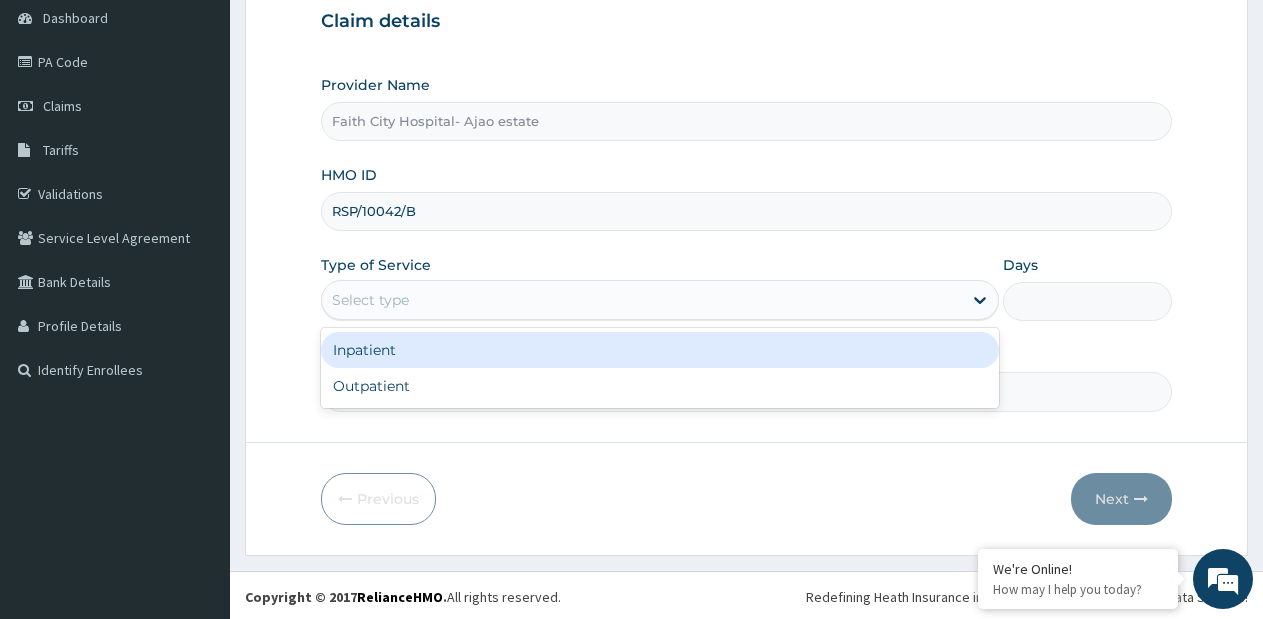 click on "Select type" at bounding box center [641, 300] 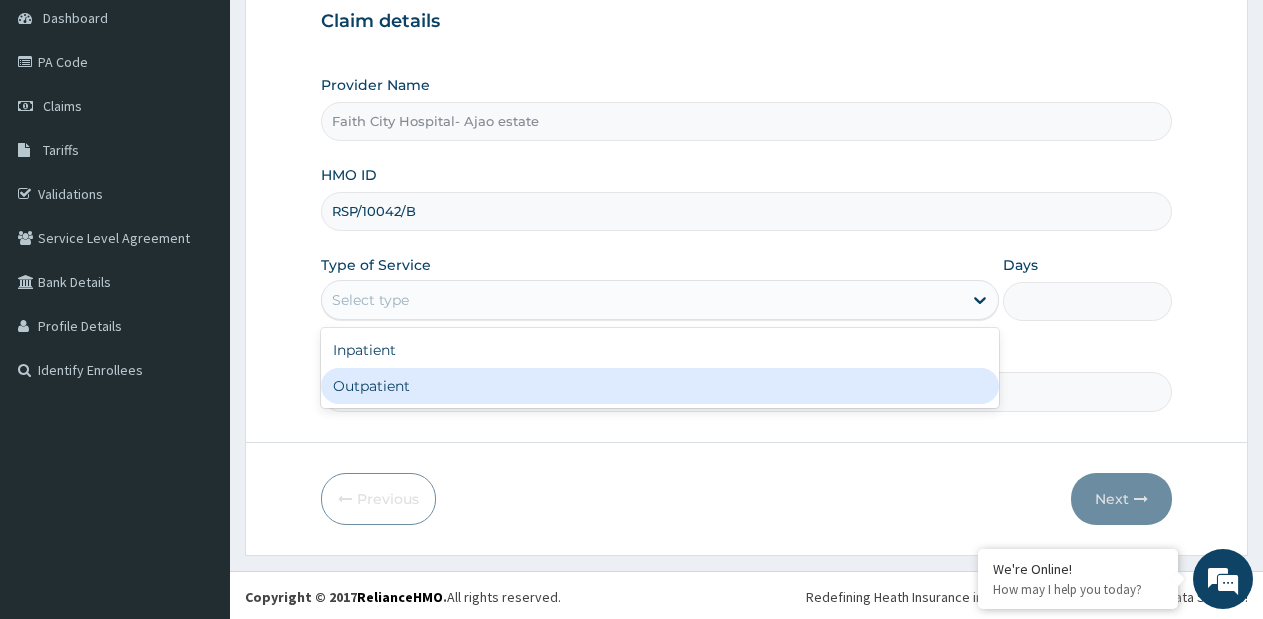 click on "Outpatient" at bounding box center (659, 386) 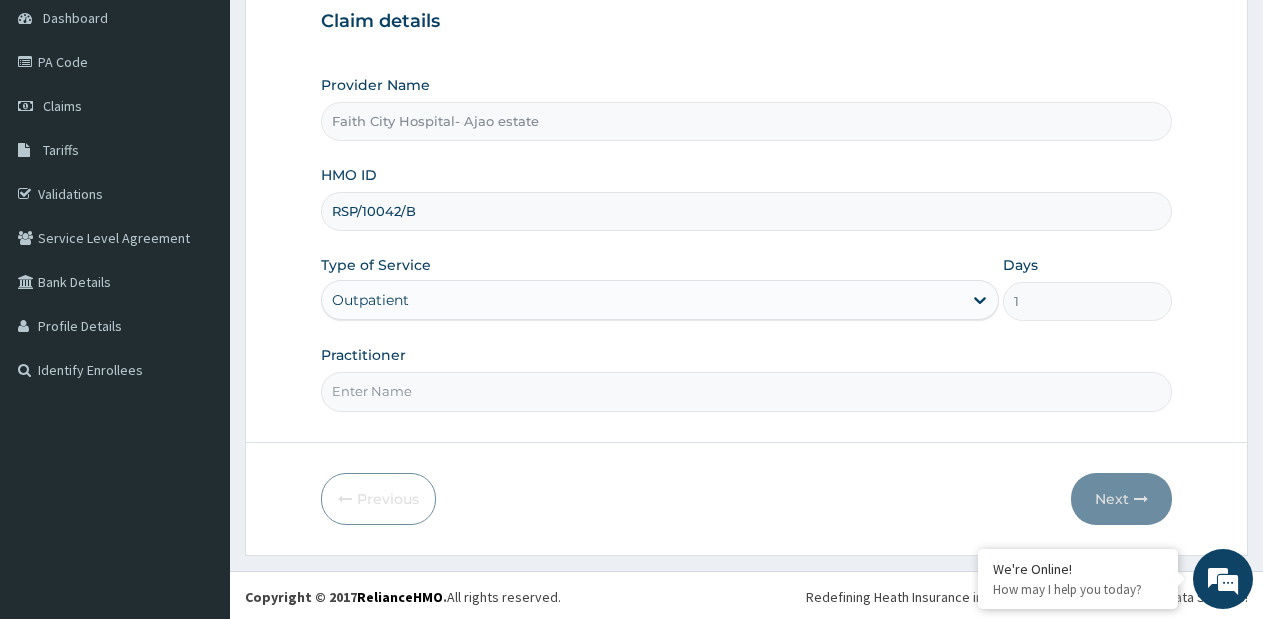 click on "Practitioner" at bounding box center (746, 391) 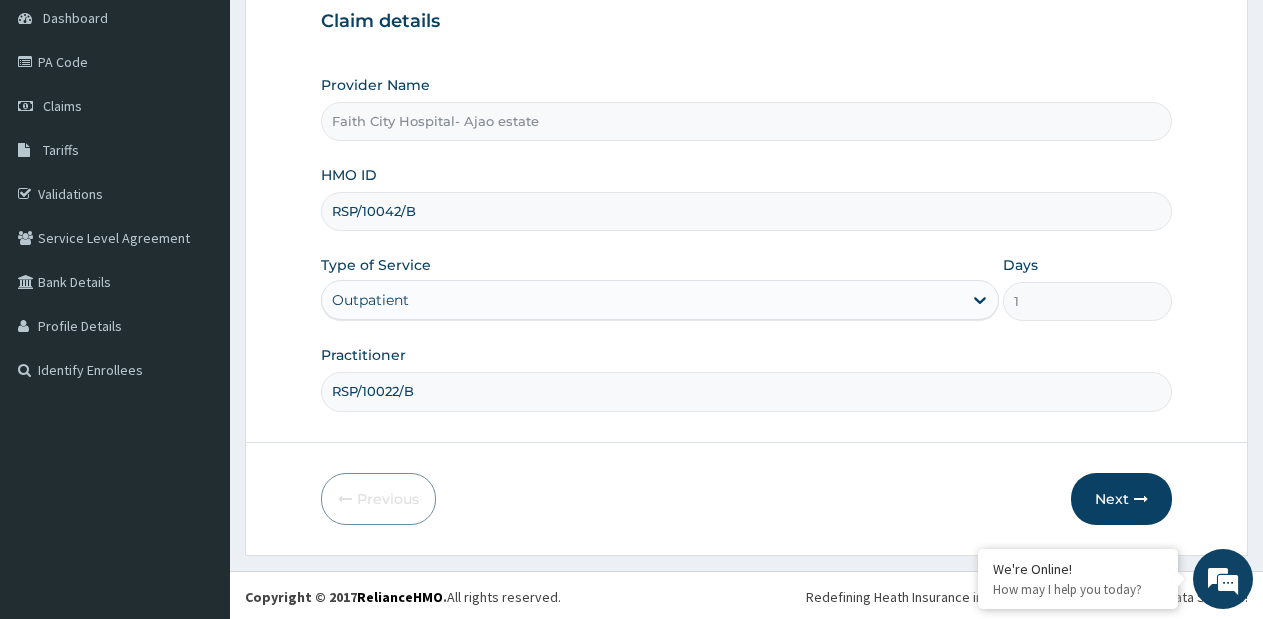 scroll, scrollTop: 0, scrollLeft: 0, axis: both 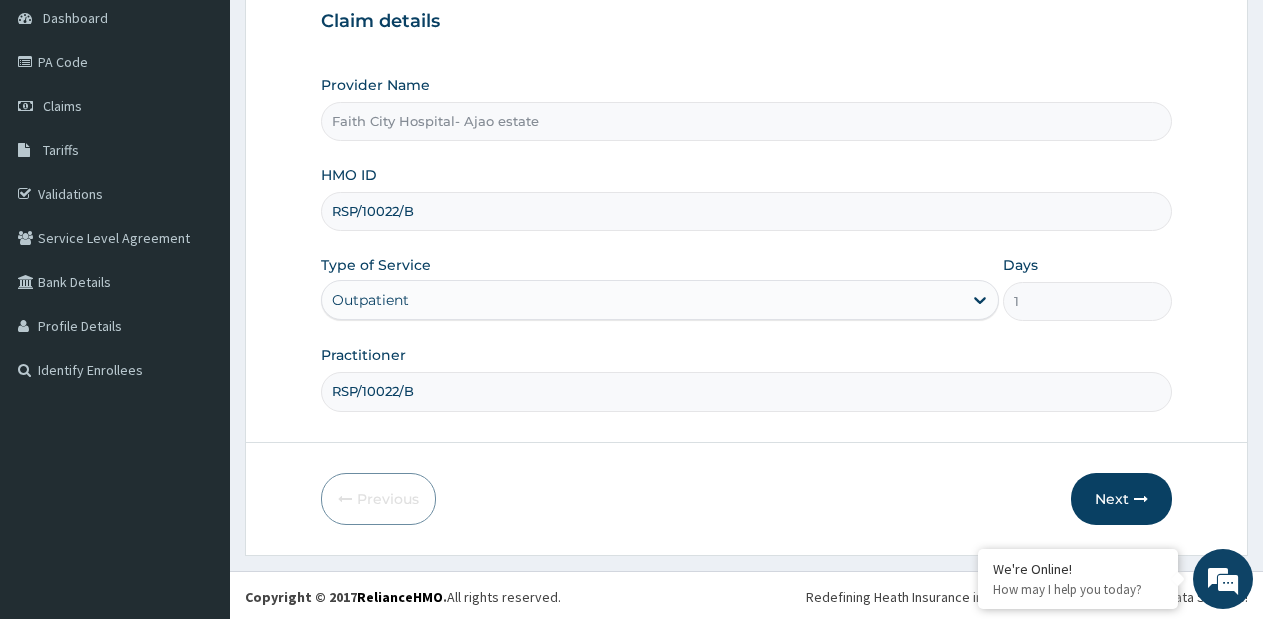 type on "RSP/10022/B" 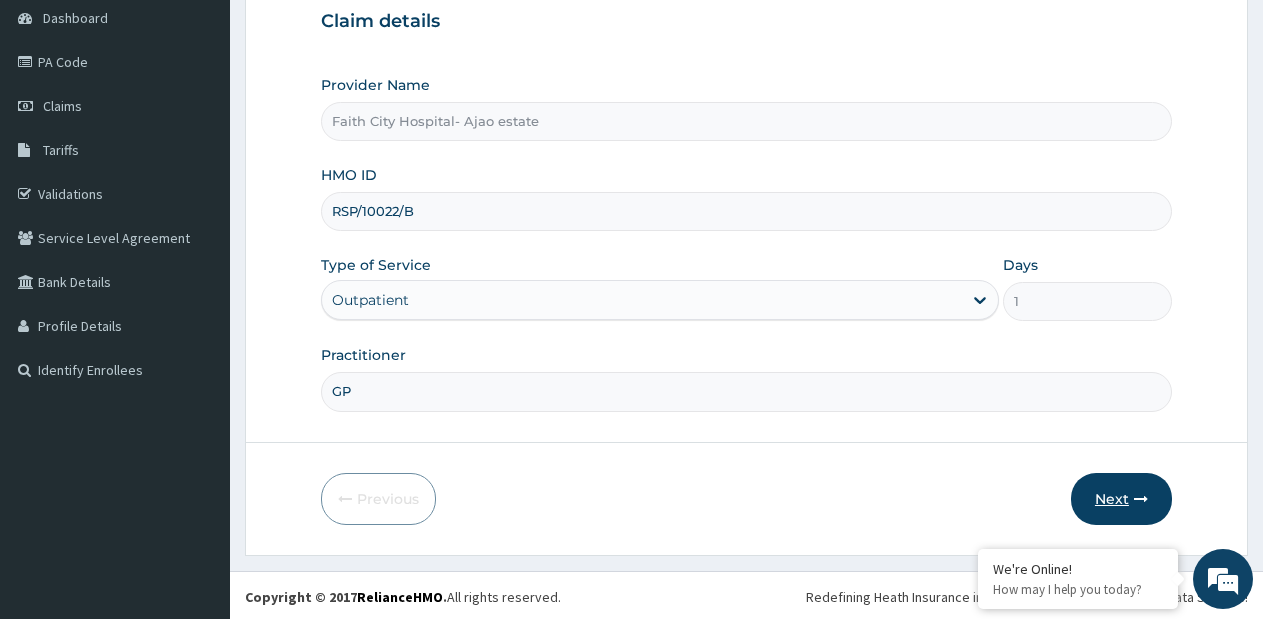 type on "GP" 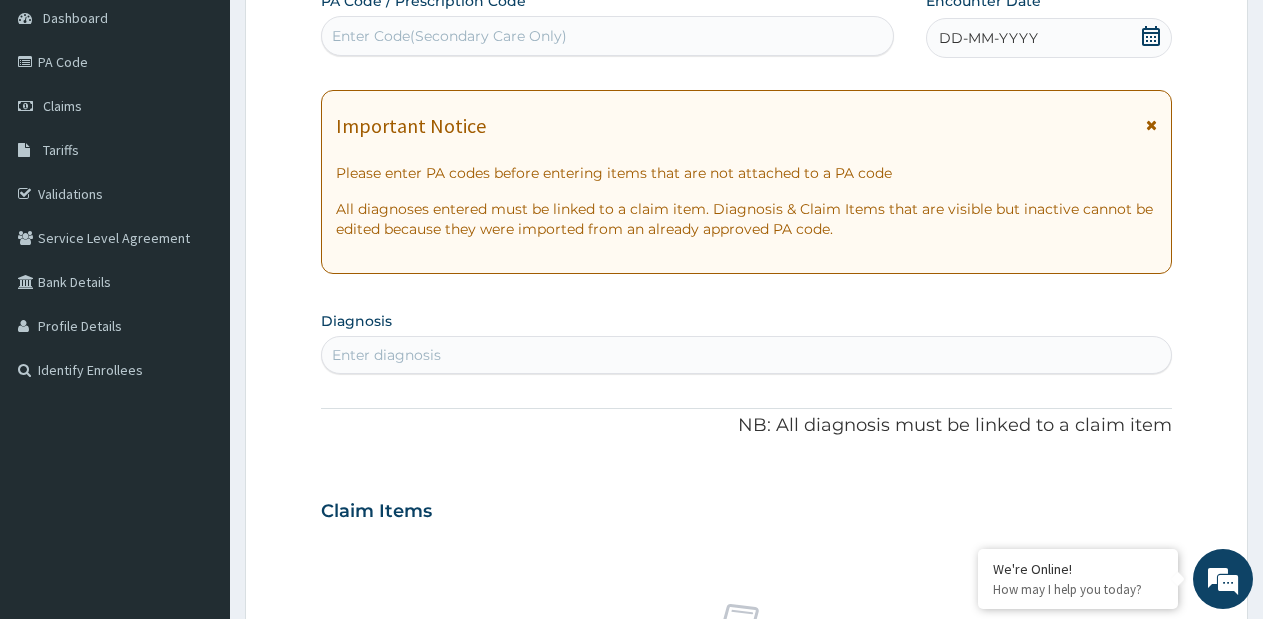click on "Enter Code(Secondary Care Only)" at bounding box center [449, 36] 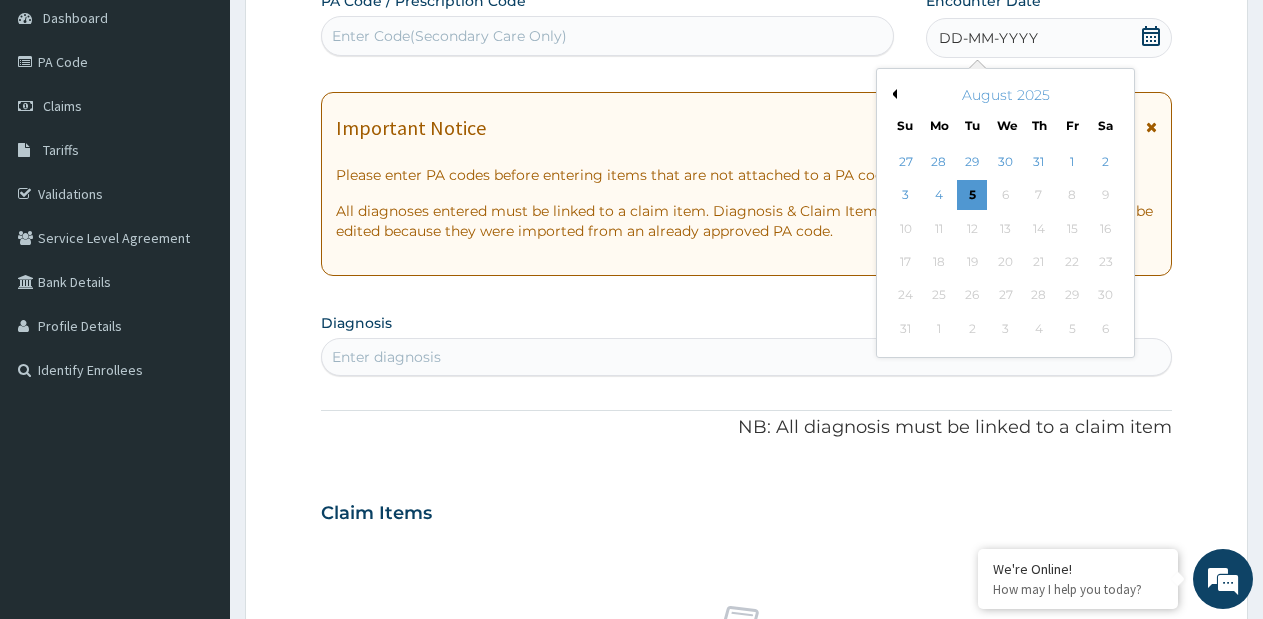 click on "Previous Month" at bounding box center [892, 94] 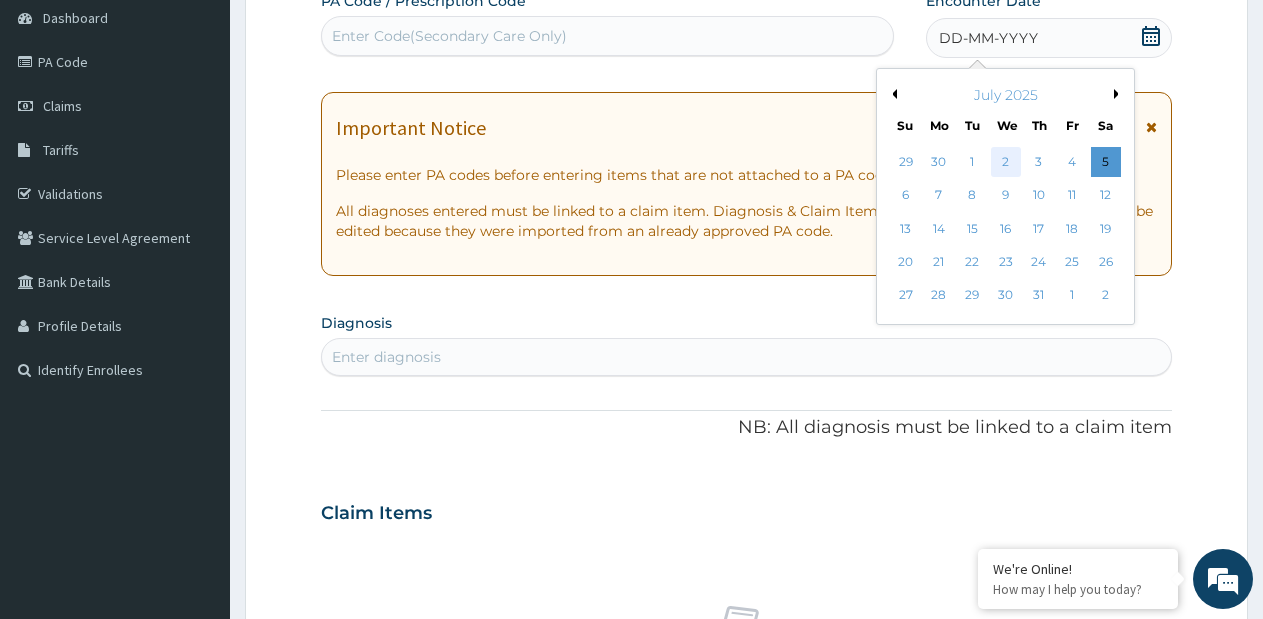 click on "2" at bounding box center [1006, 162] 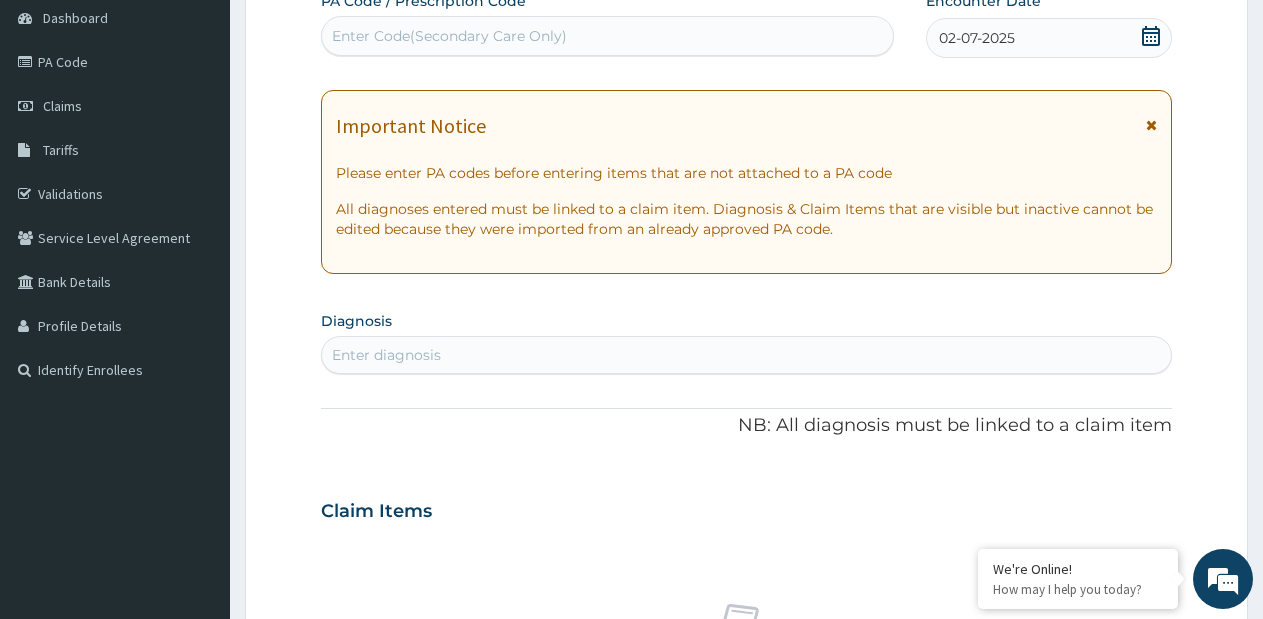 click on "Enter diagnosis" at bounding box center [746, 355] 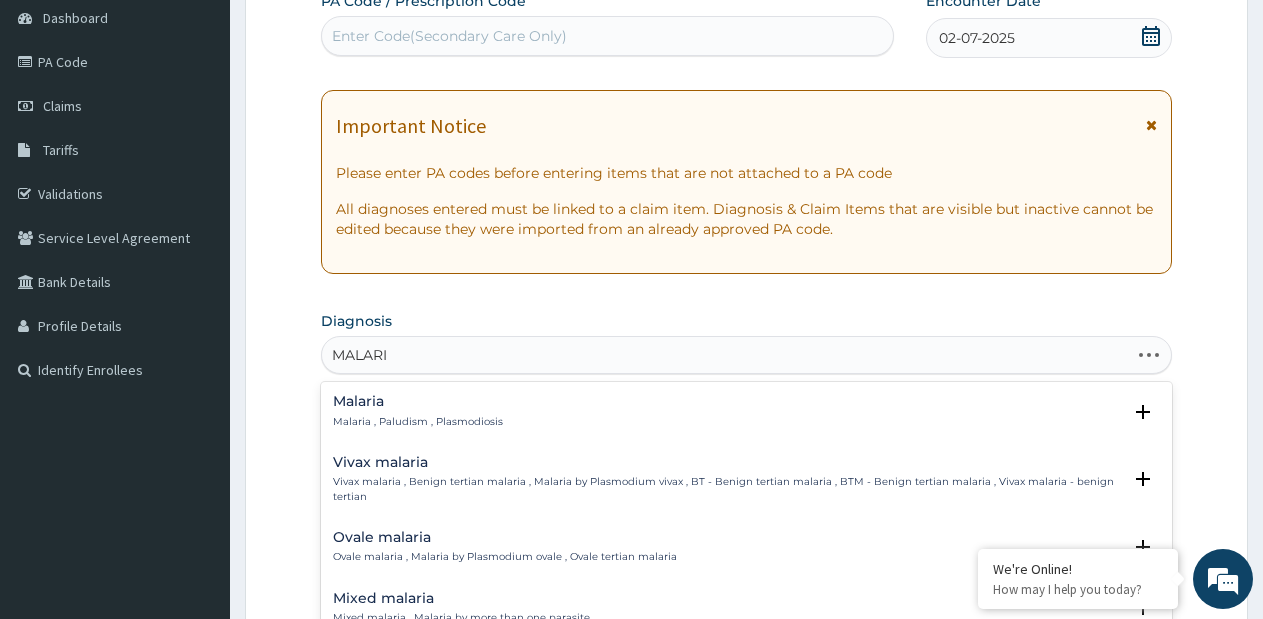 type on "MALARIA" 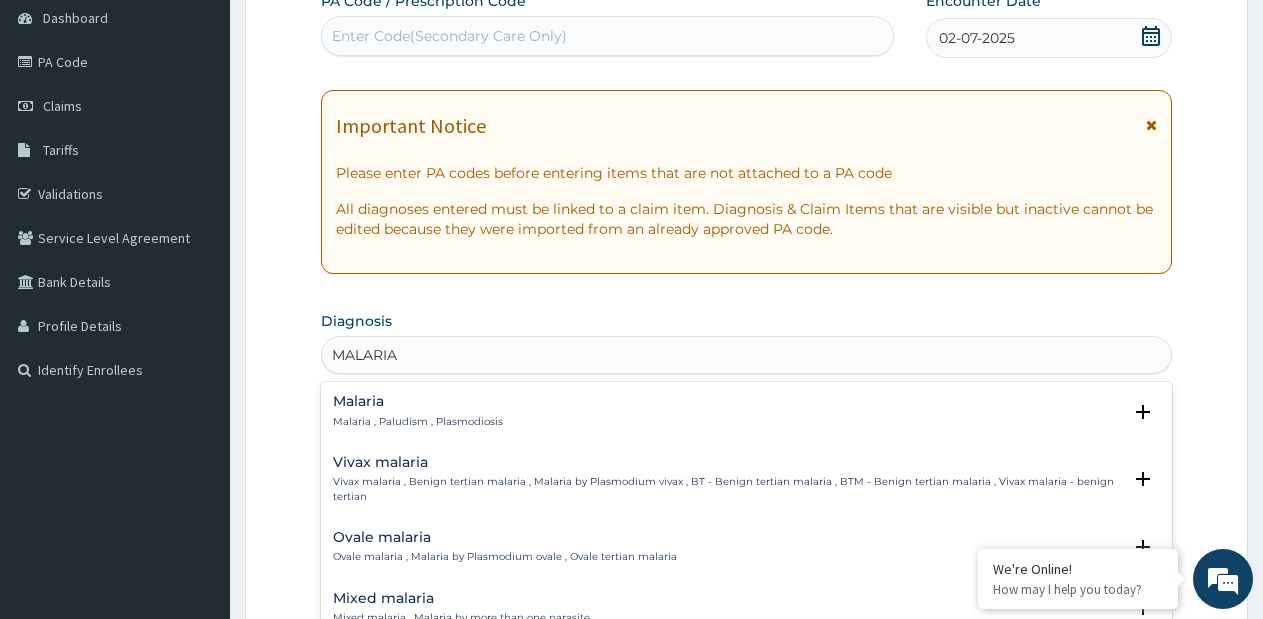 click on "Malaria , Paludism , Plasmodiosis" at bounding box center (418, 422) 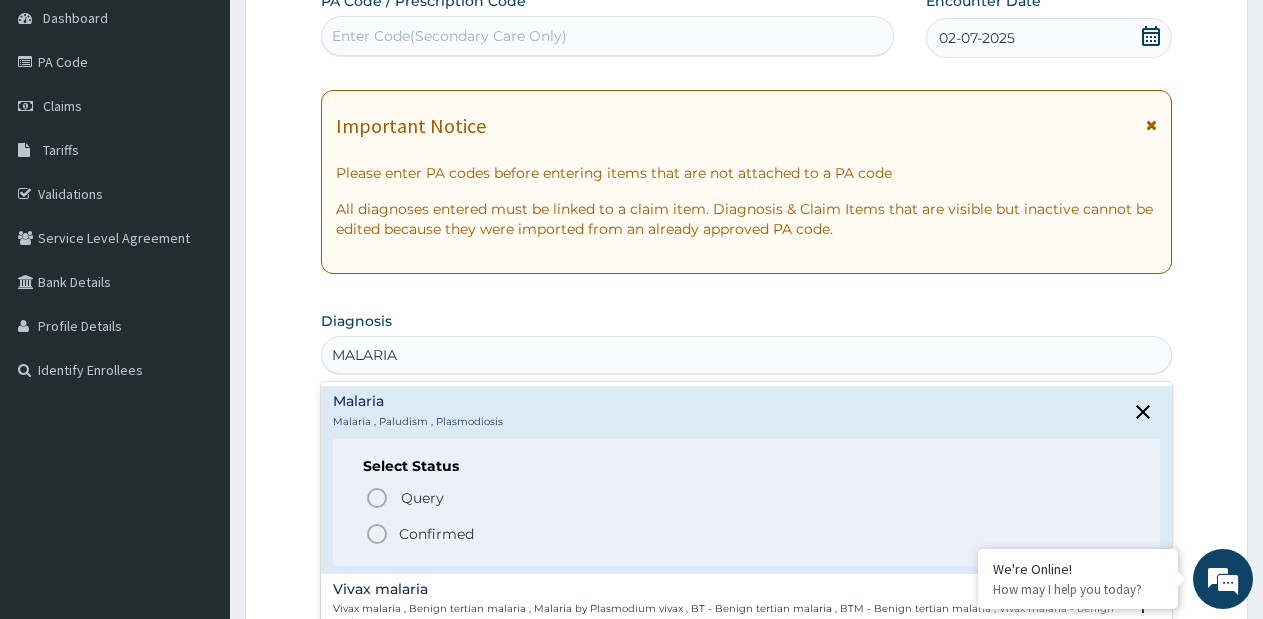 click on "Confirmed" at bounding box center [436, 534] 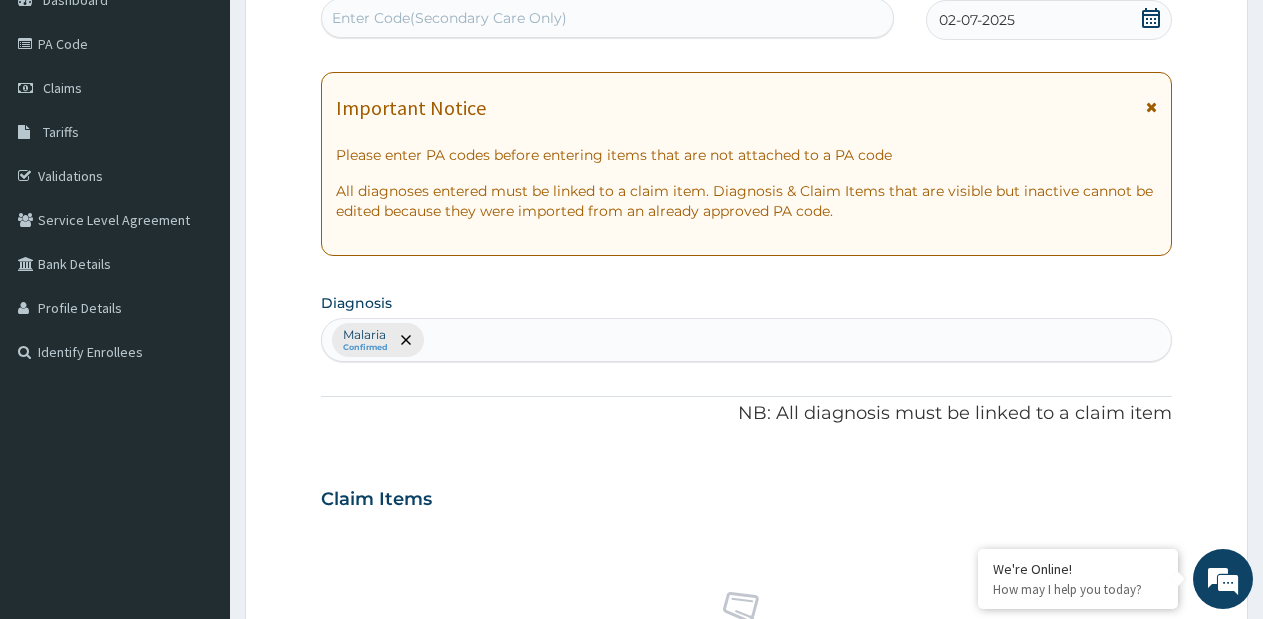 scroll, scrollTop: 700, scrollLeft: 0, axis: vertical 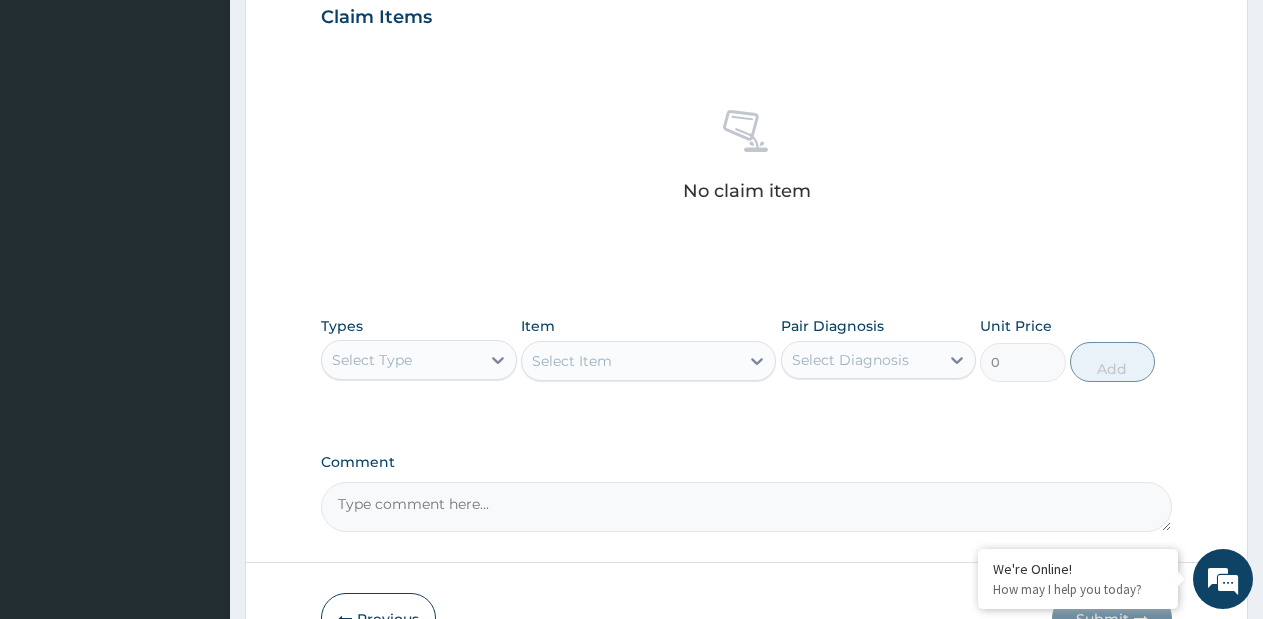 click on "Select Type" at bounding box center (401, 360) 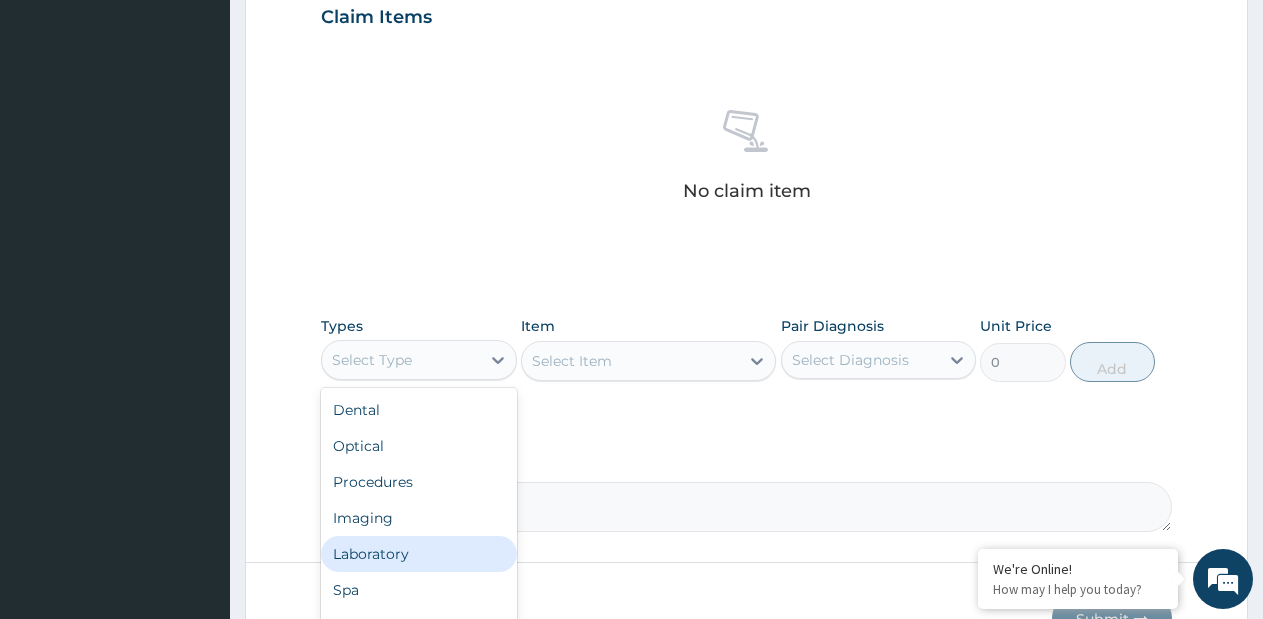 click on "Laboratory" at bounding box center (419, 554) 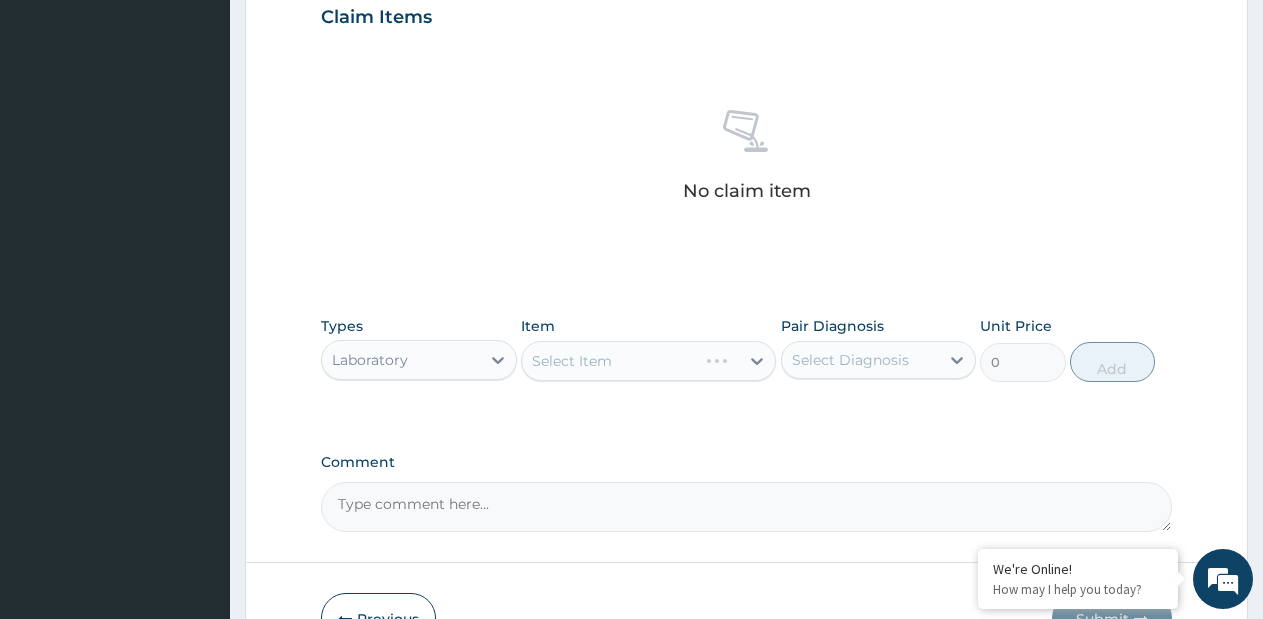 click on "Select Item" at bounding box center [648, 361] 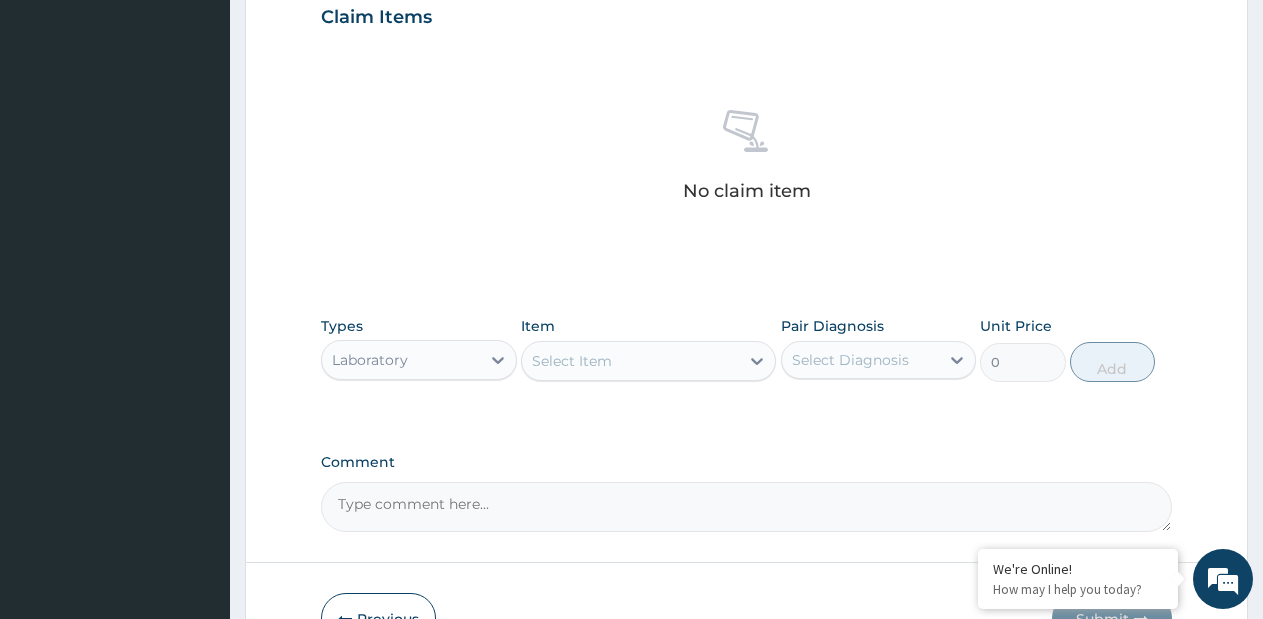 click 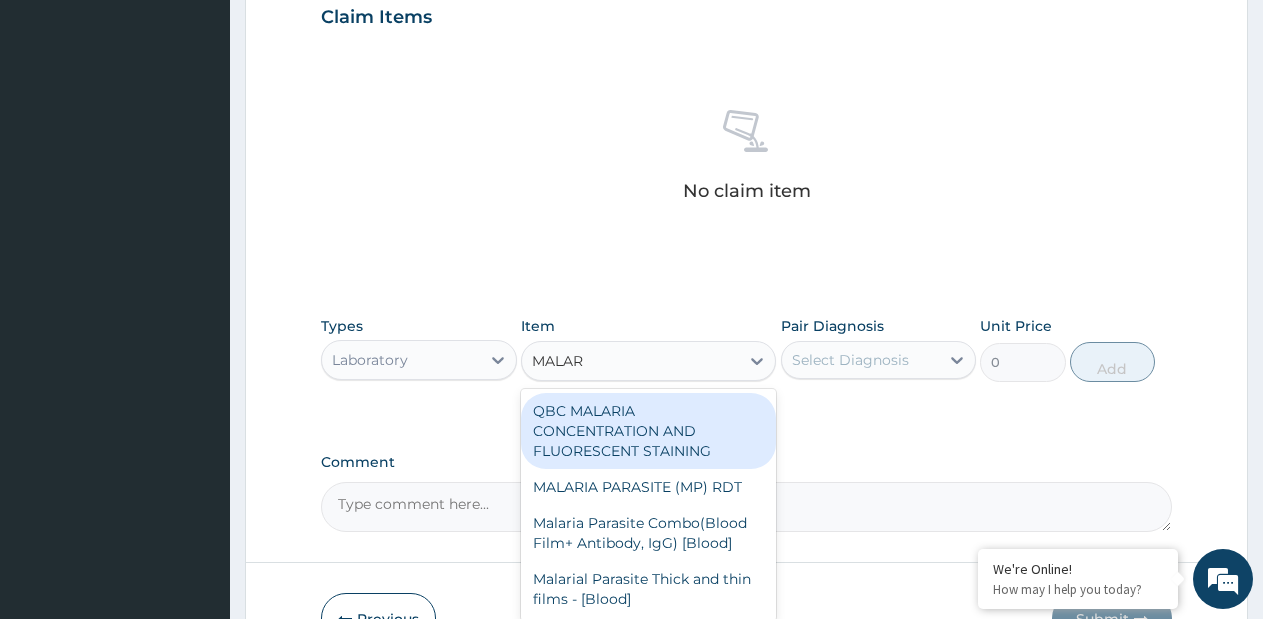 type on "MALARI" 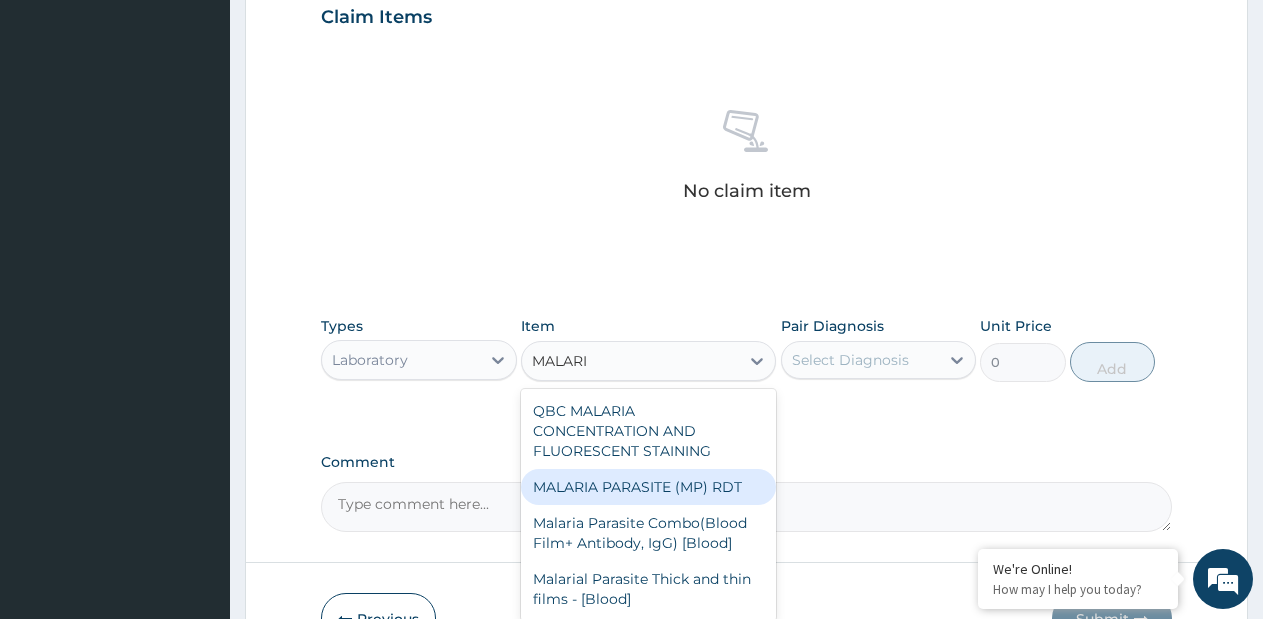 click on "MALARIA PARASITE (MP) RDT" at bounding box center [648, 487] 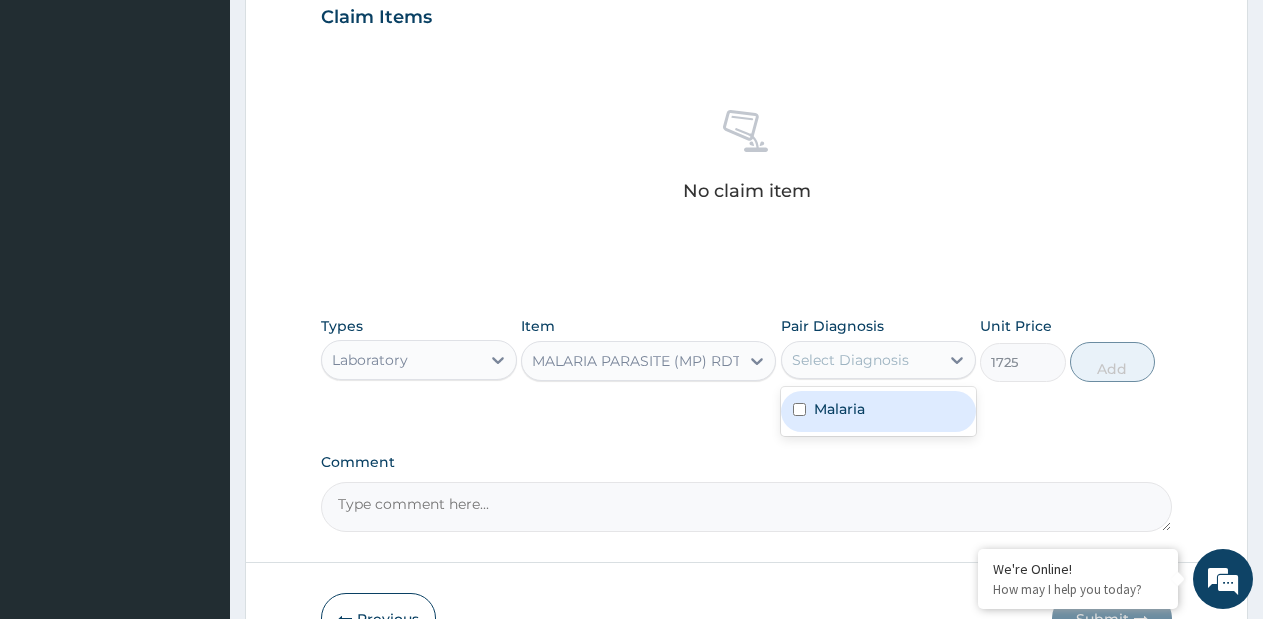 click on "Select Diagnosis" at bounding box center (850, 360) 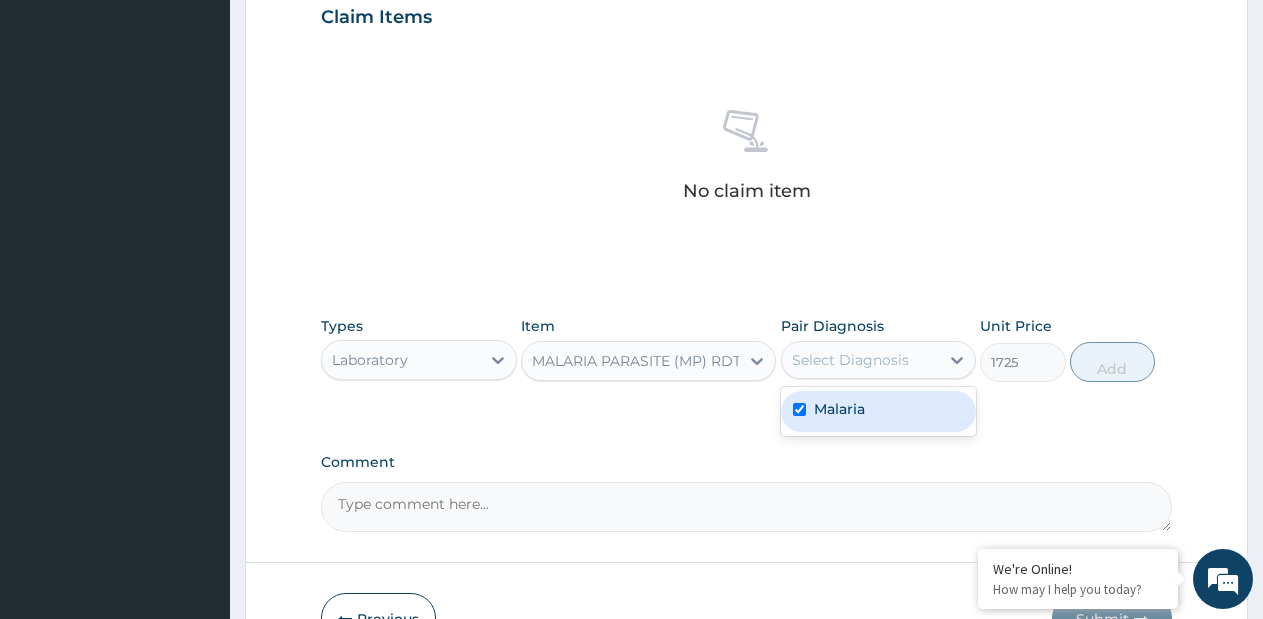 checkbox on "true" 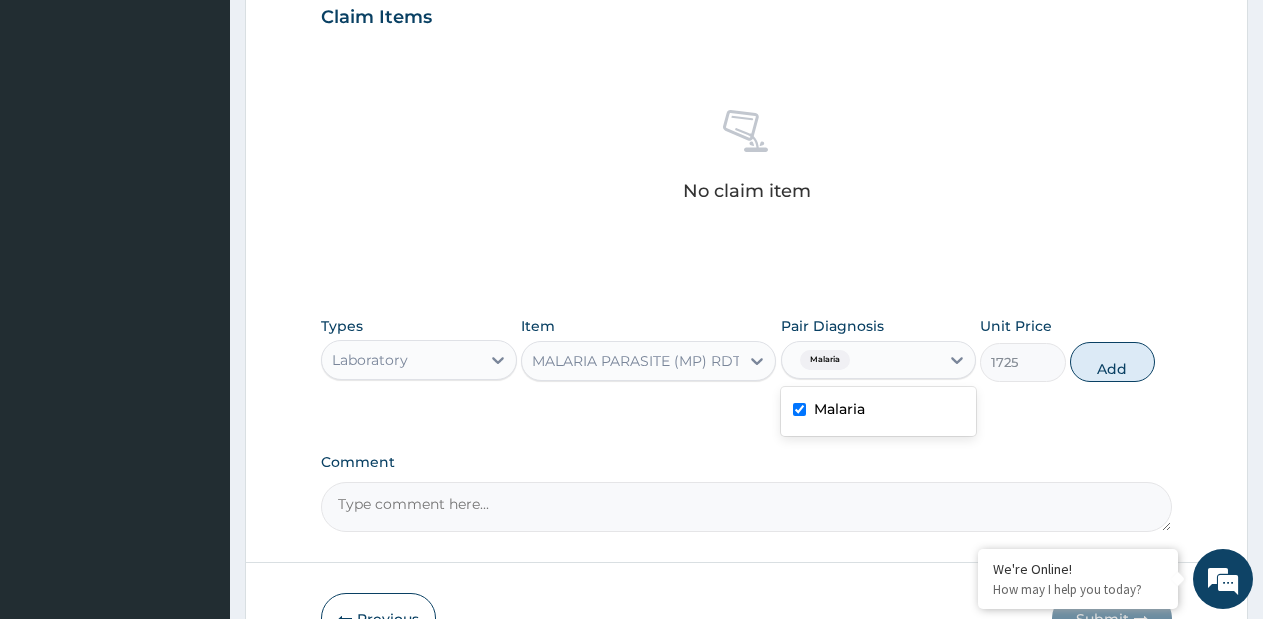 click on "Add" at bounding box center [1112, 362] 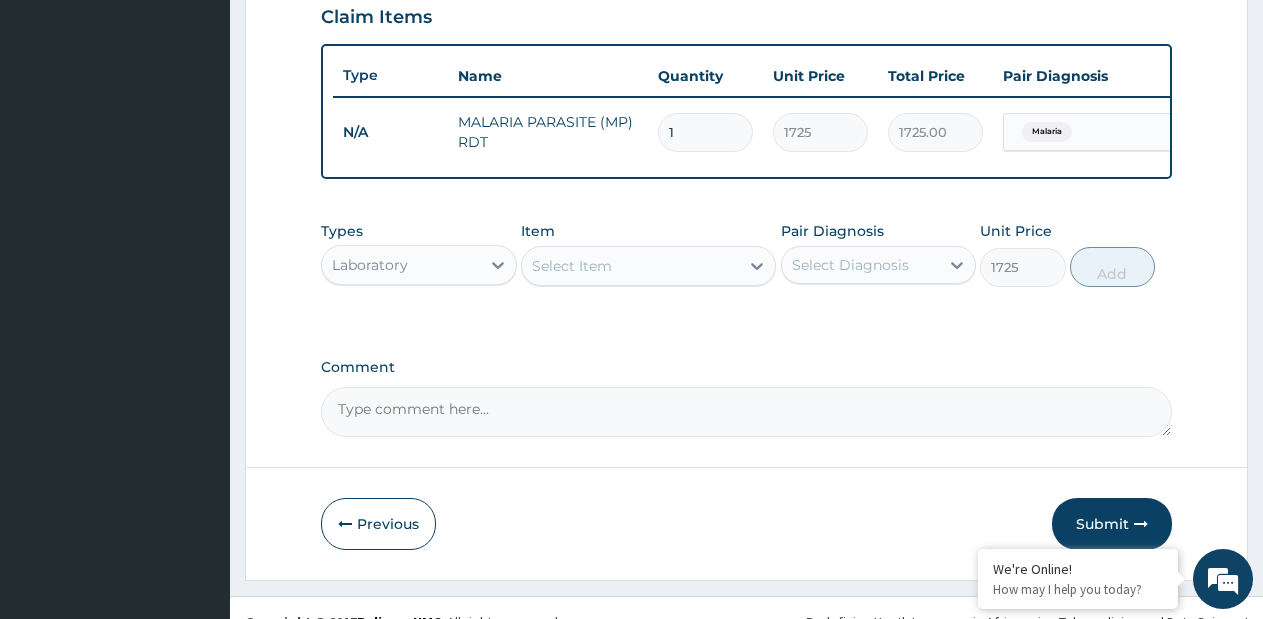 type on "0" 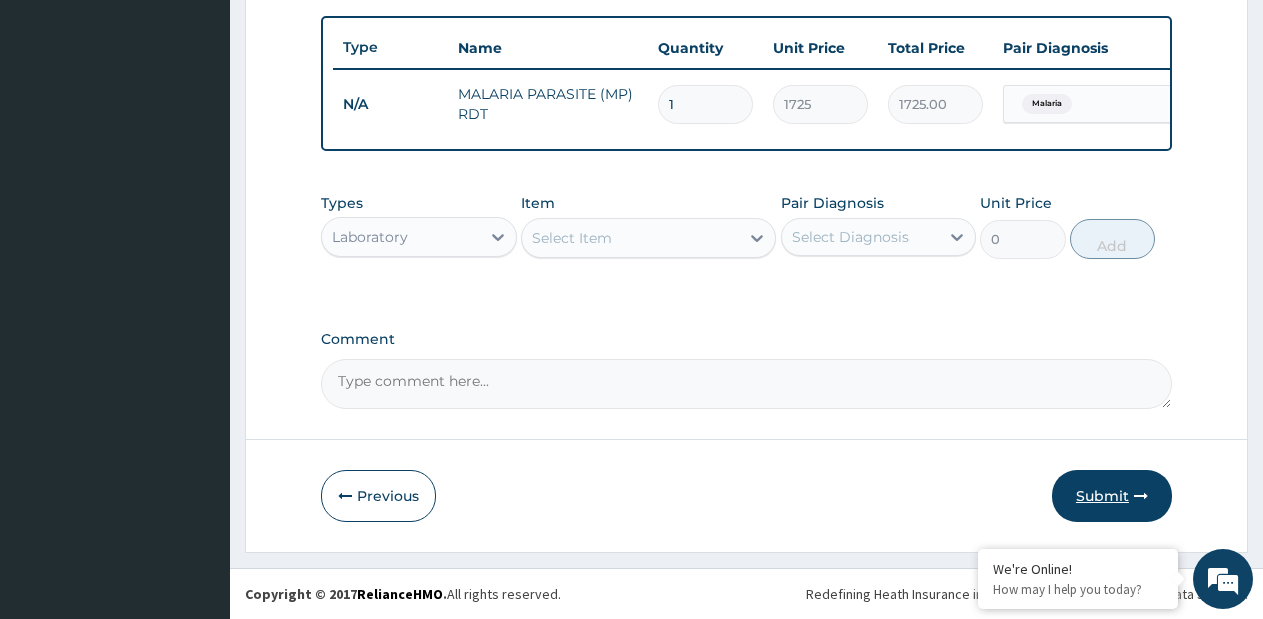 click on "Submit" at bounding box center (1112, 496) 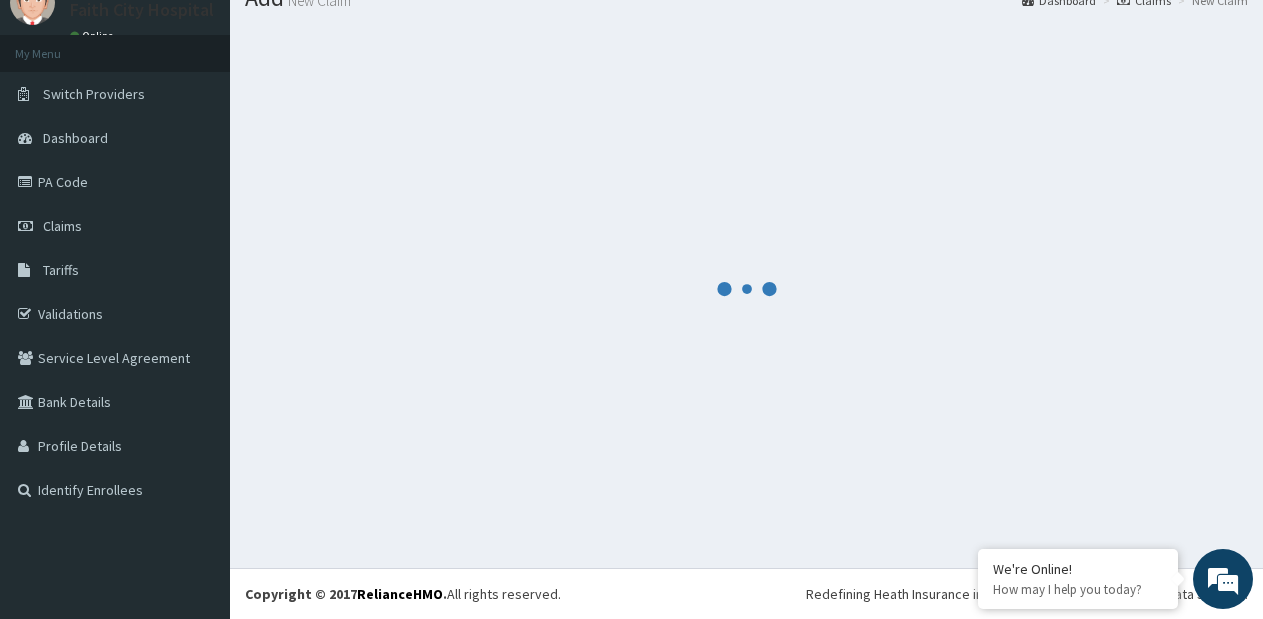 scroll, scrollTop: 745, scrollLeft: 0, axis: vertical 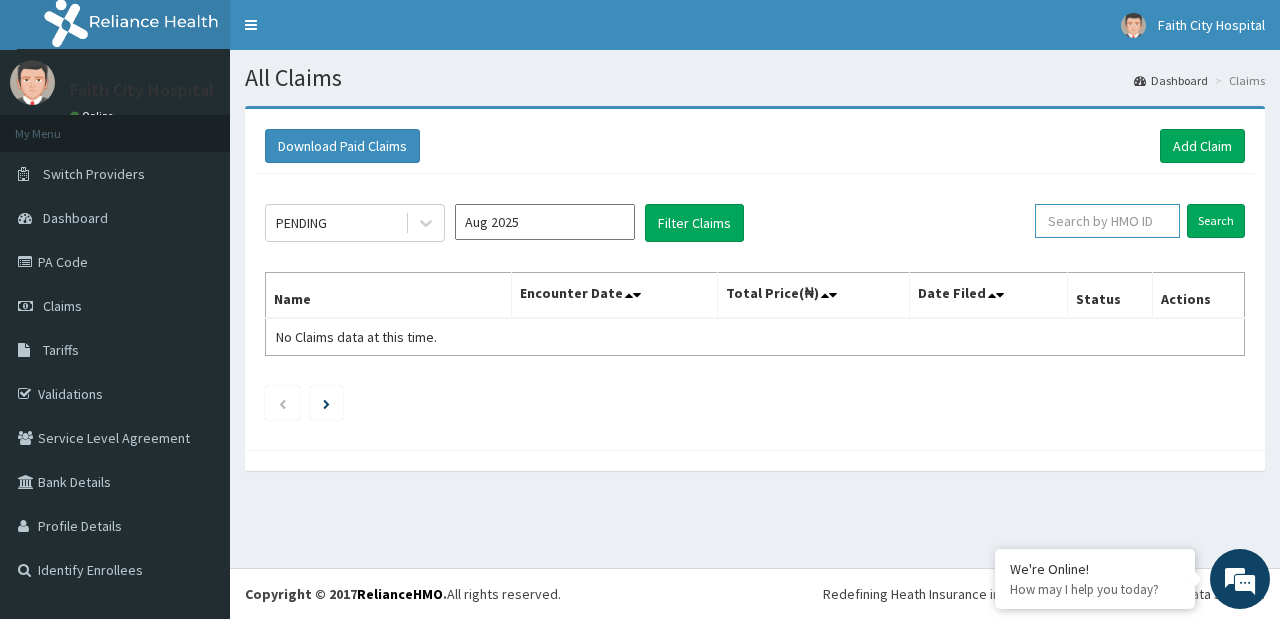 click at bounding box center [1107, 221] 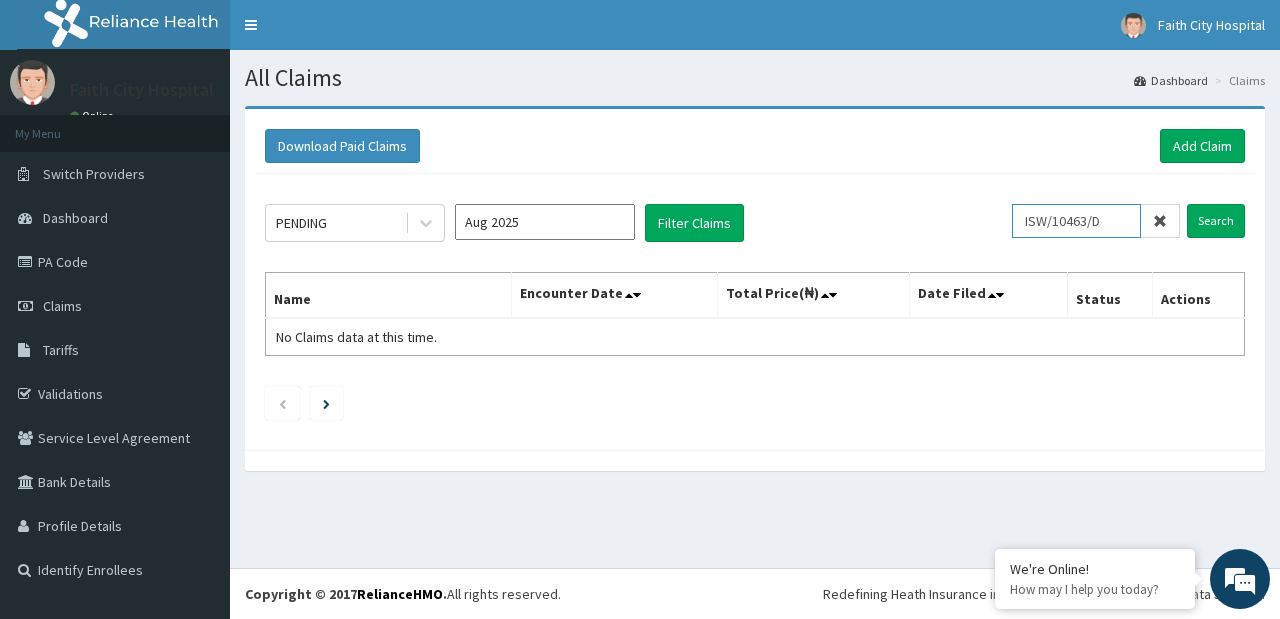 click on "ISW/10463/D" at bounding box center [1076, 221] 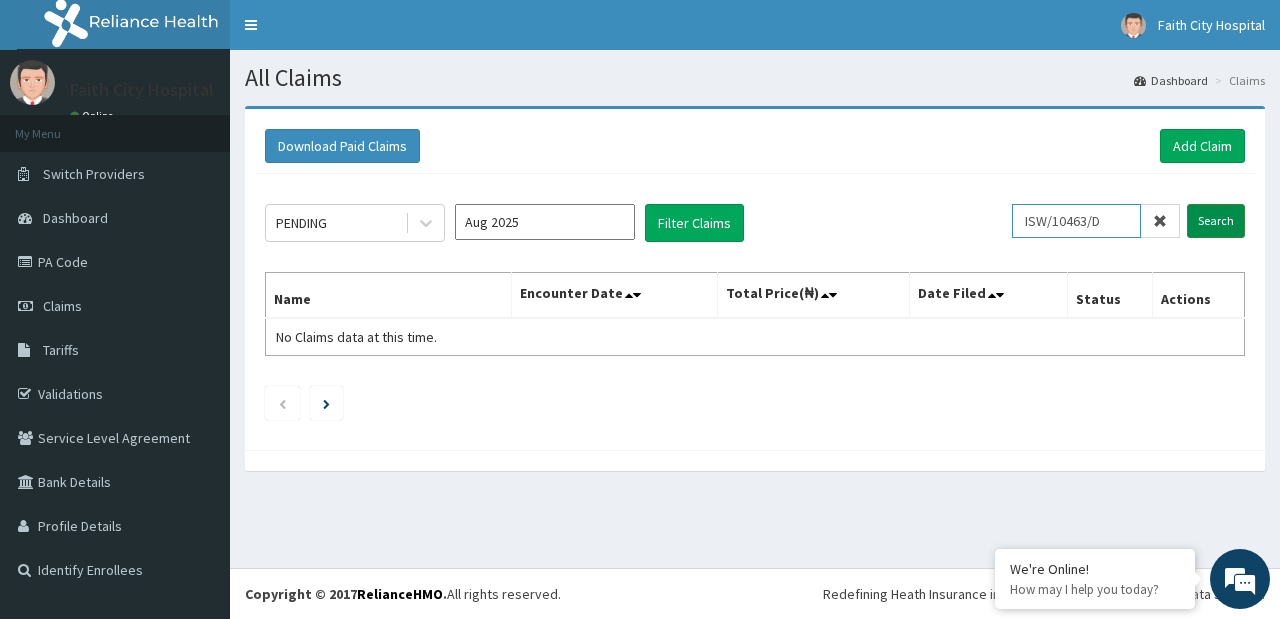 type on "ISW/10463/D" 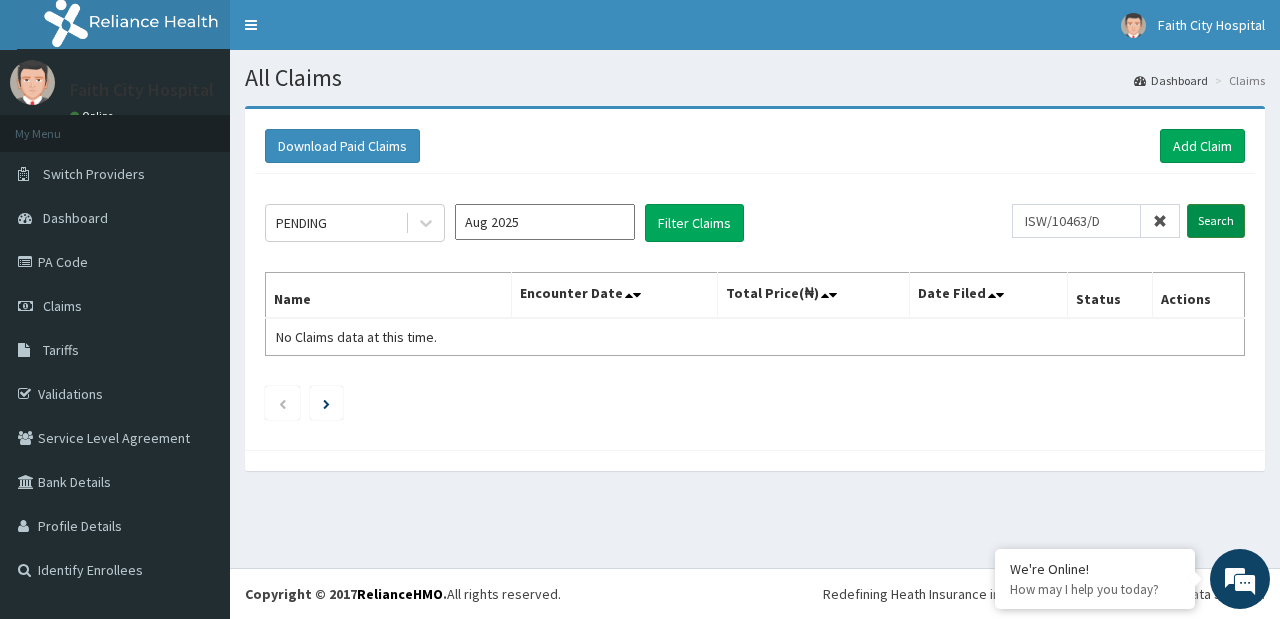click on "Search" at bounding box center [1216, 221] 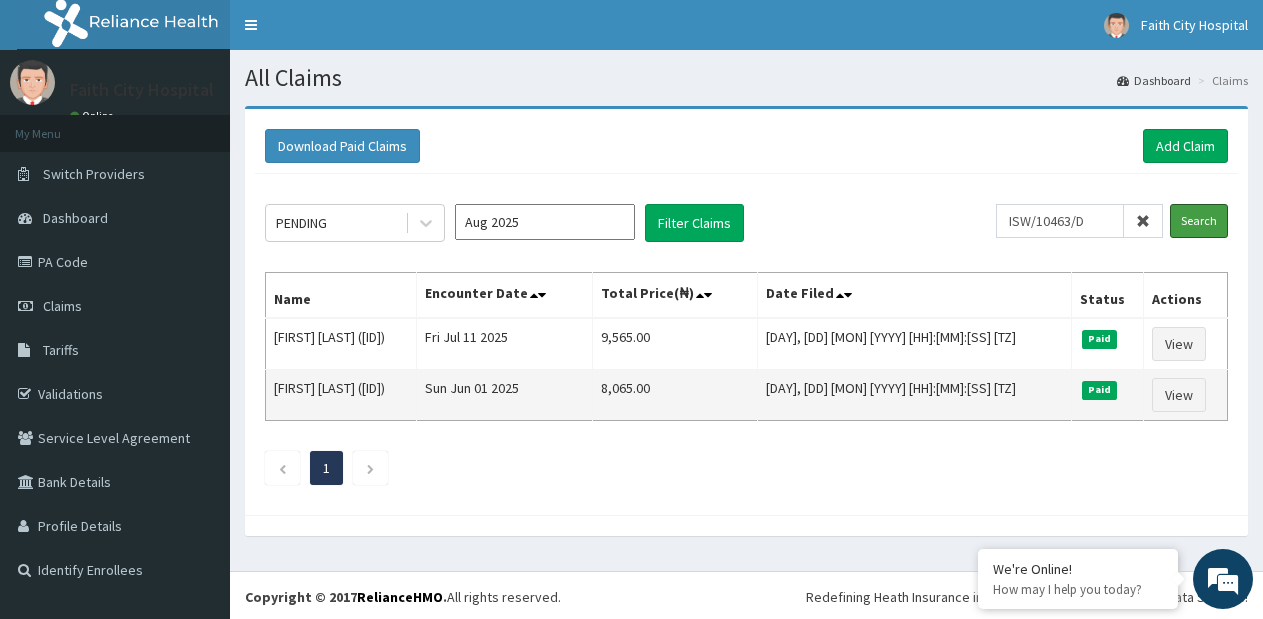 click on "Search" at bounding box center (1199, 221) 